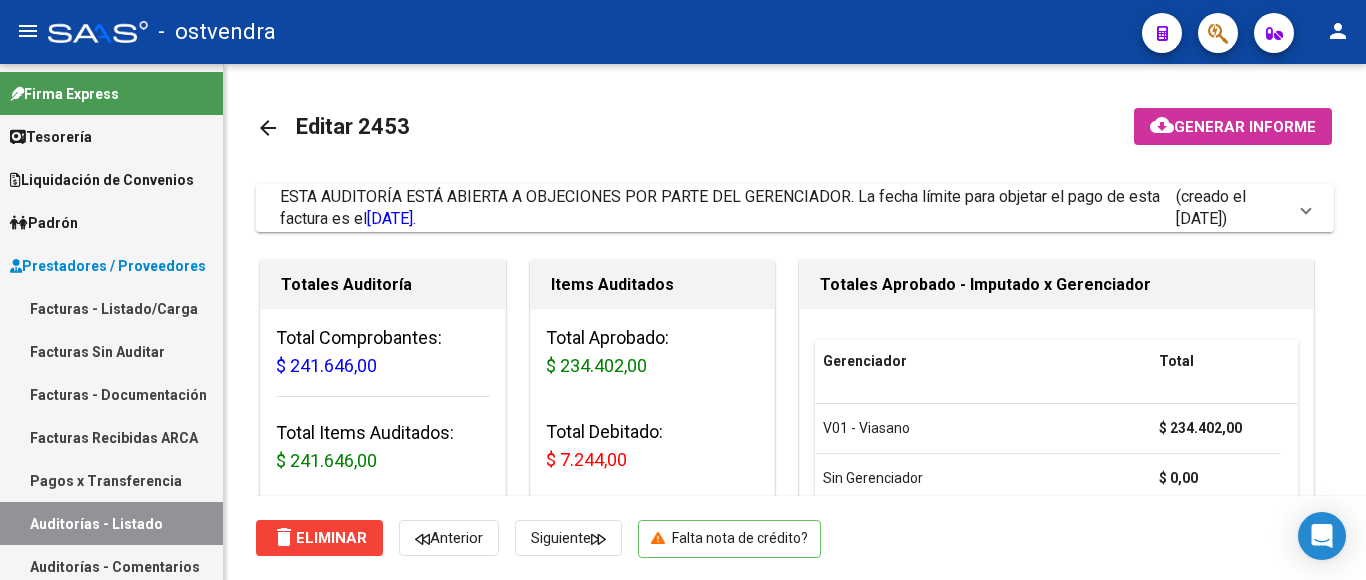 scroll, scrollTop: 0, scrollLeft: 0, axis: both 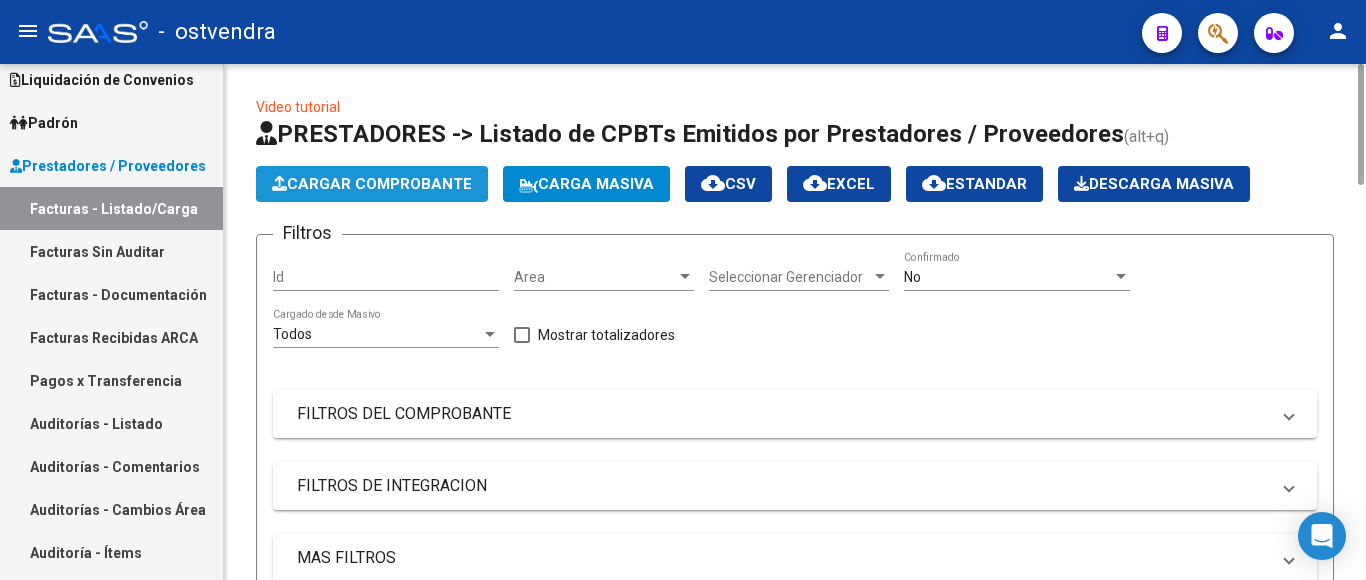 click on "Cargar Comprobante" 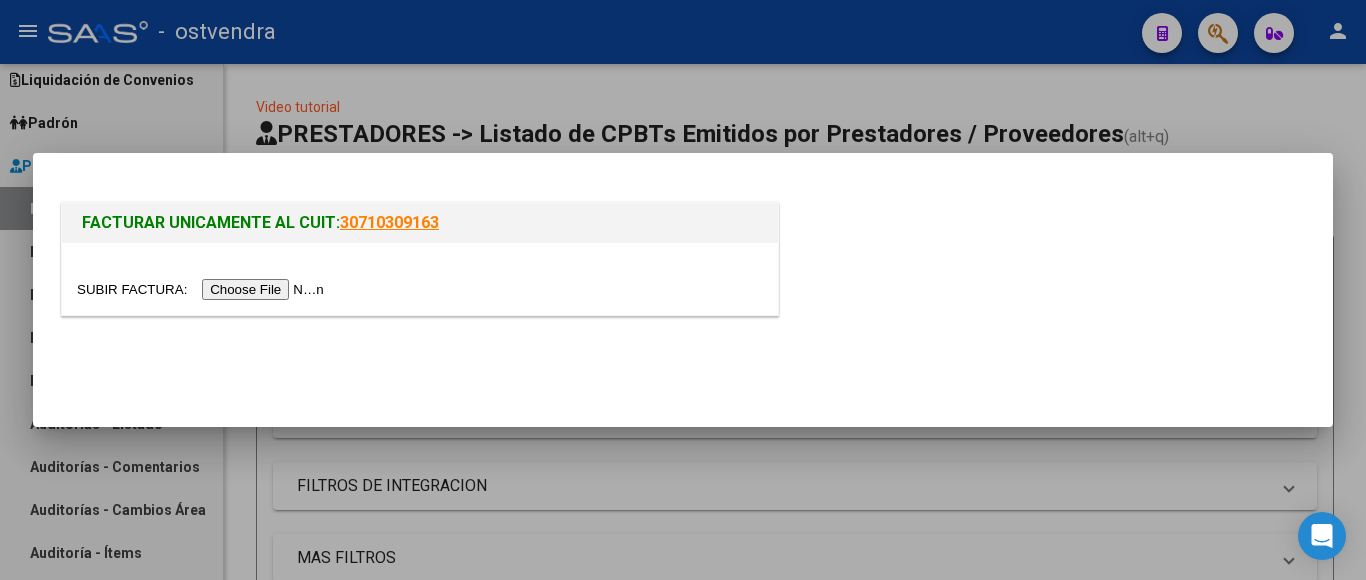 click at bounding box center (203, 289) 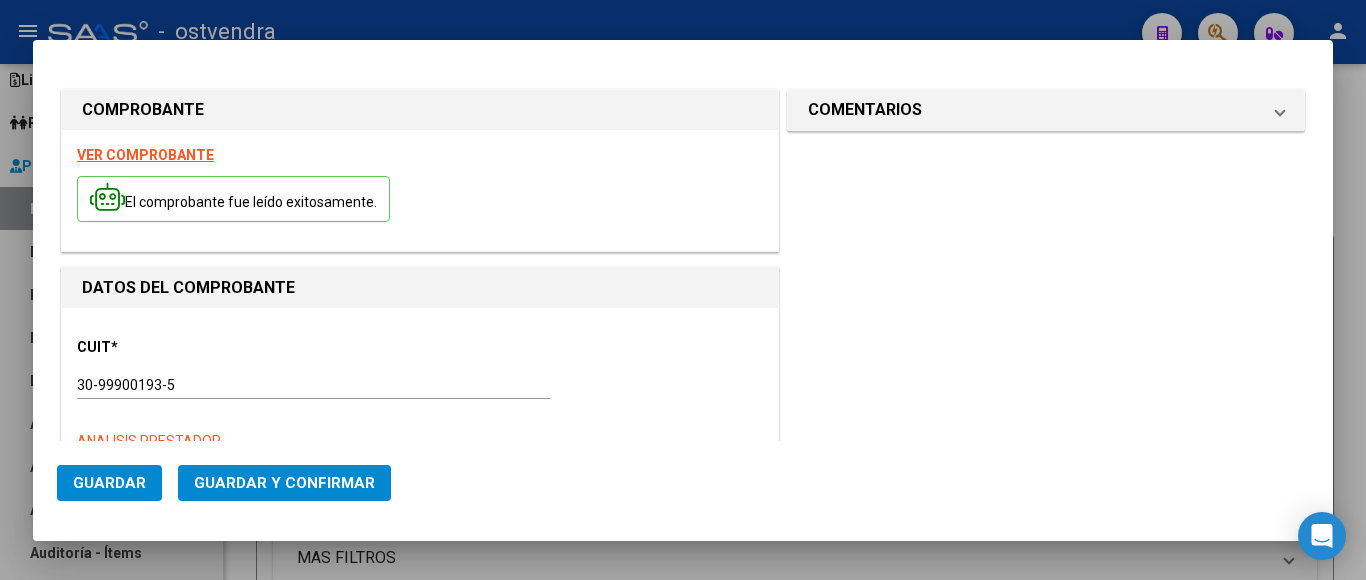 type on "[NUMBER]" 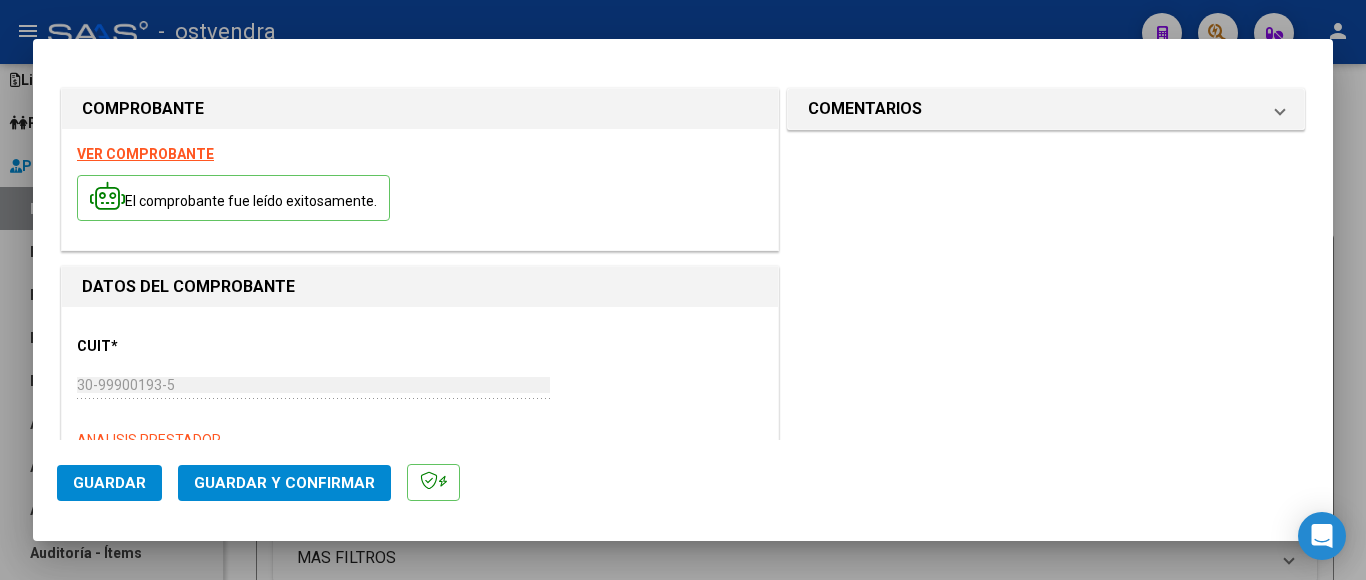 type on "[DATE]" 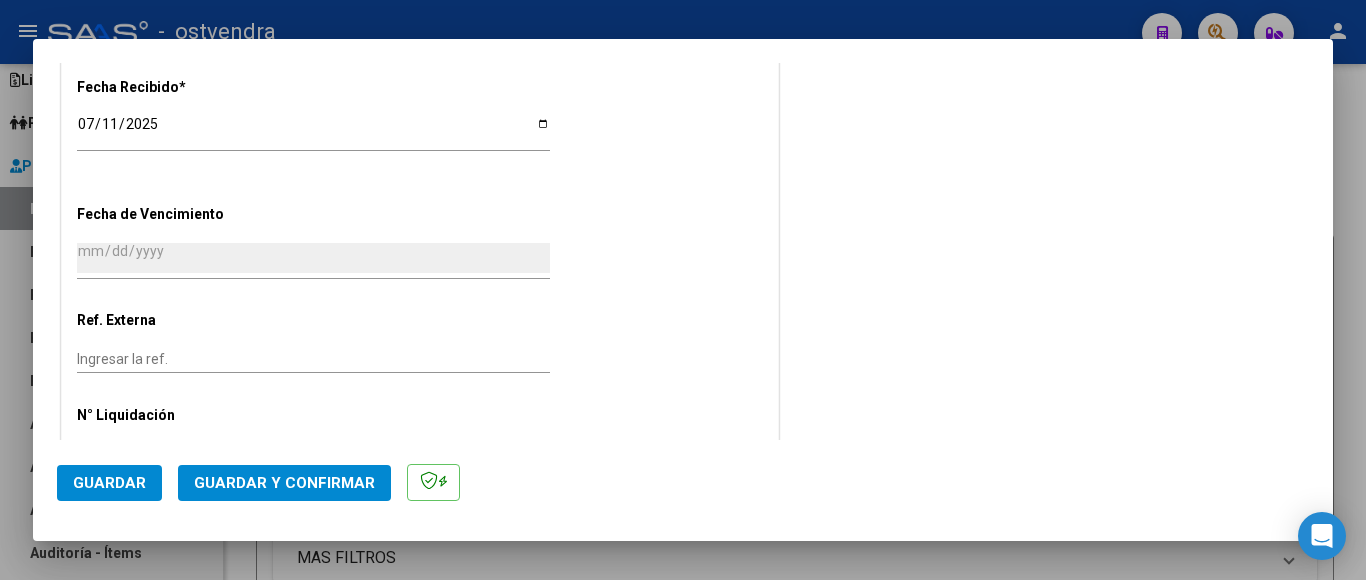 scroll, scrollTop: 1162, scrollLeft: 0, axis: vertical 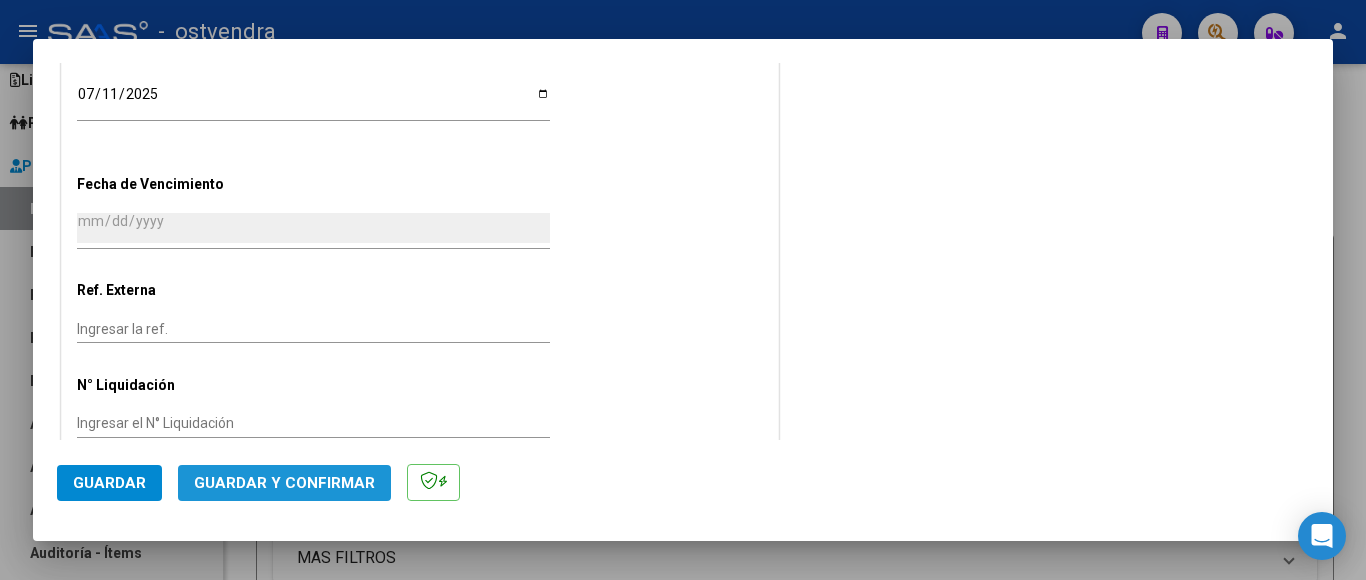 click on "Guardar y Confirmar" 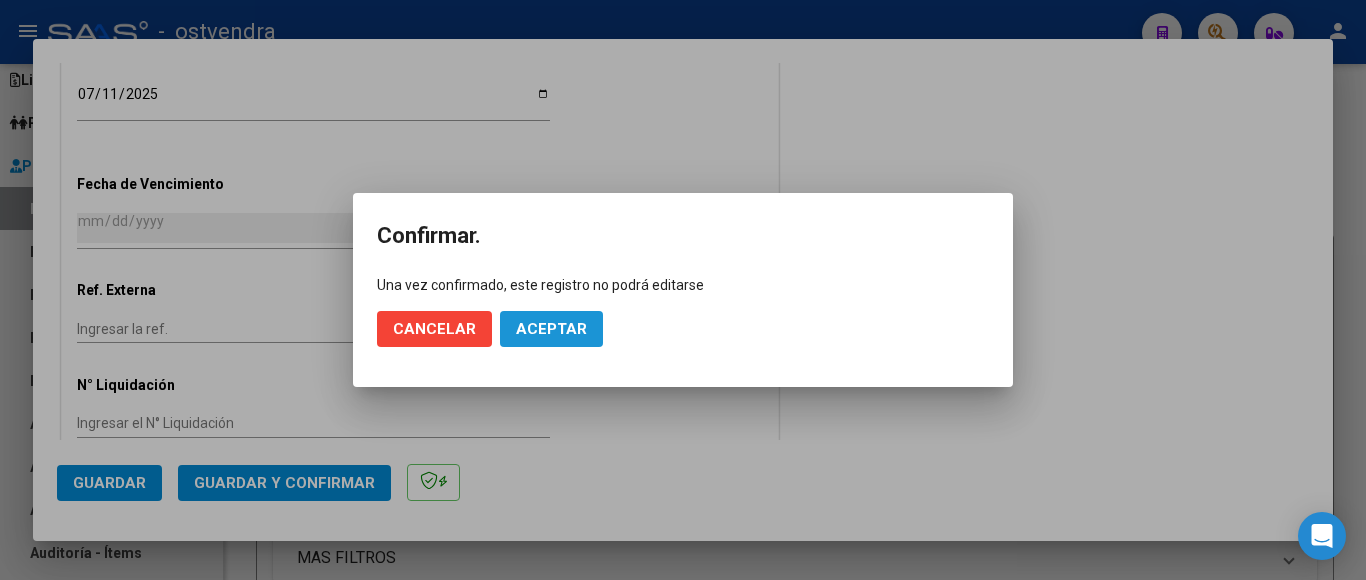 click on "Aceptar" 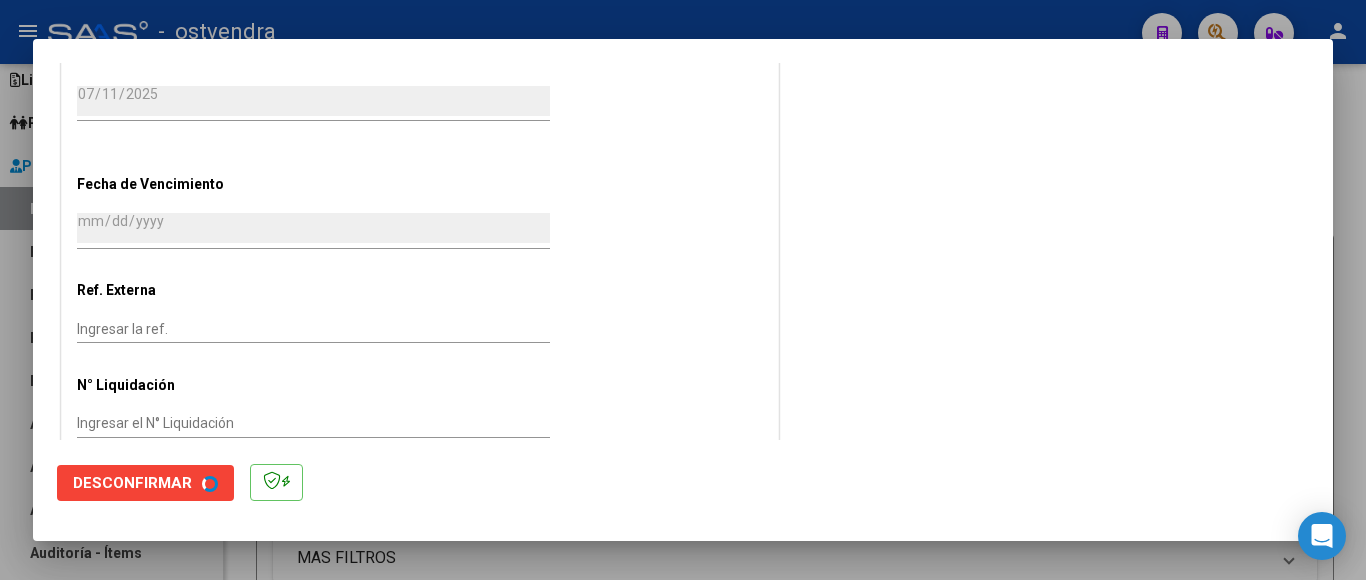 scroll, scrollTop: 0, scrollLeft: 0, axis: both 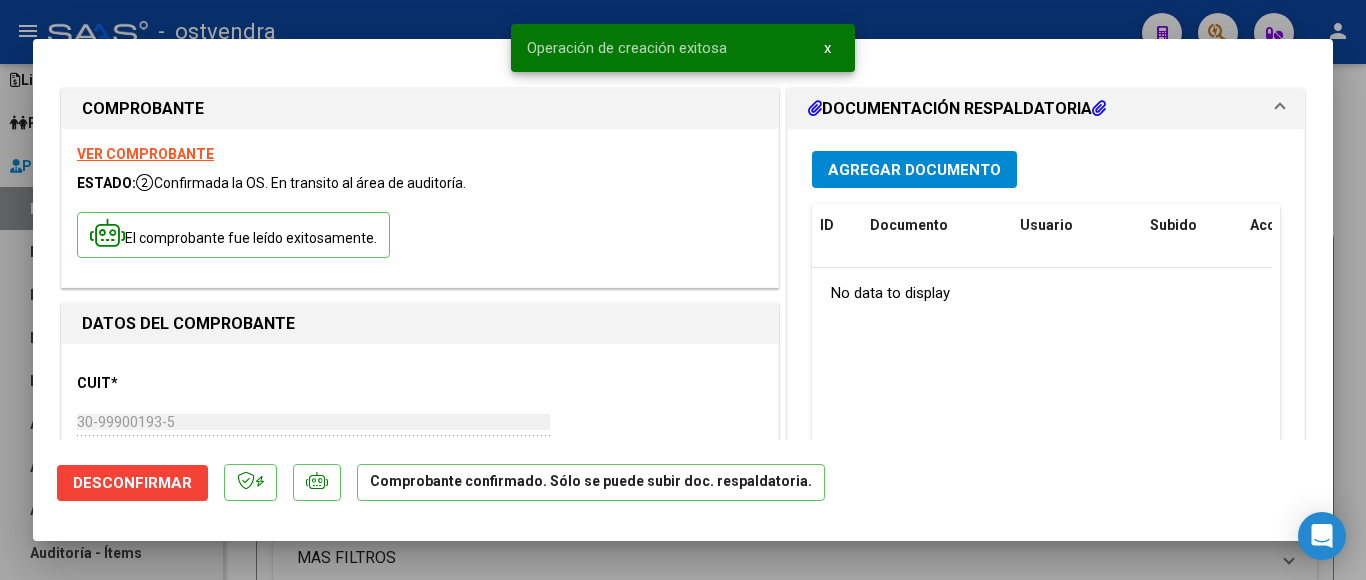 click at bounding box center (683, 290) 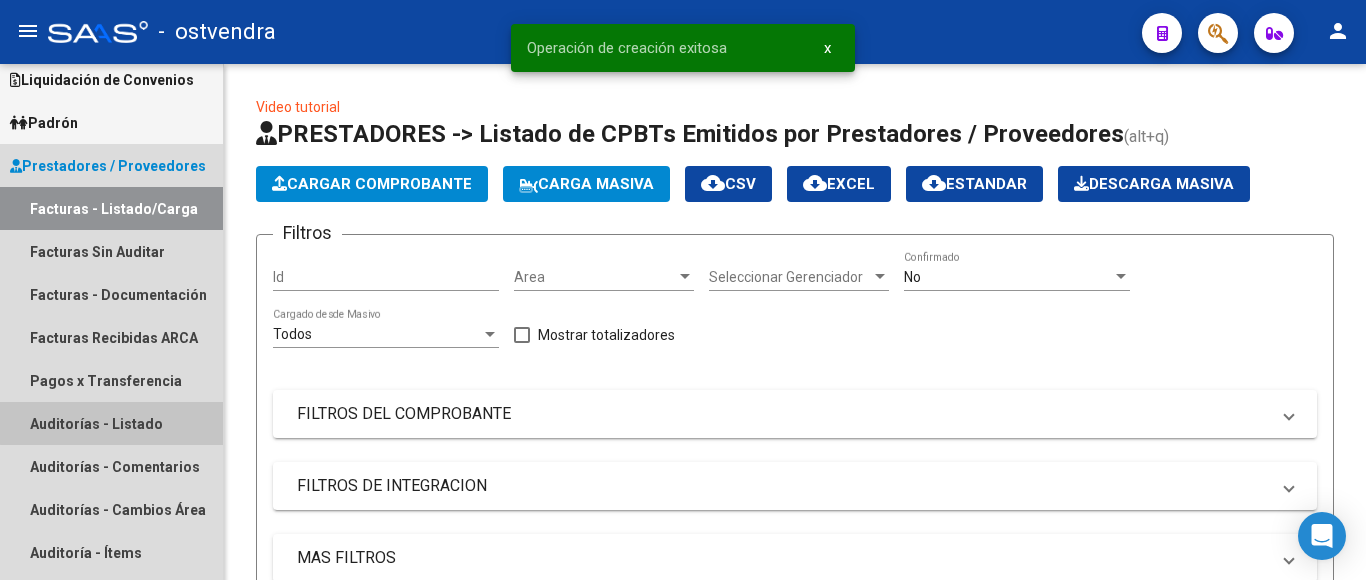 click on "Auditorías - Listado" at bounding box center (111, 423) 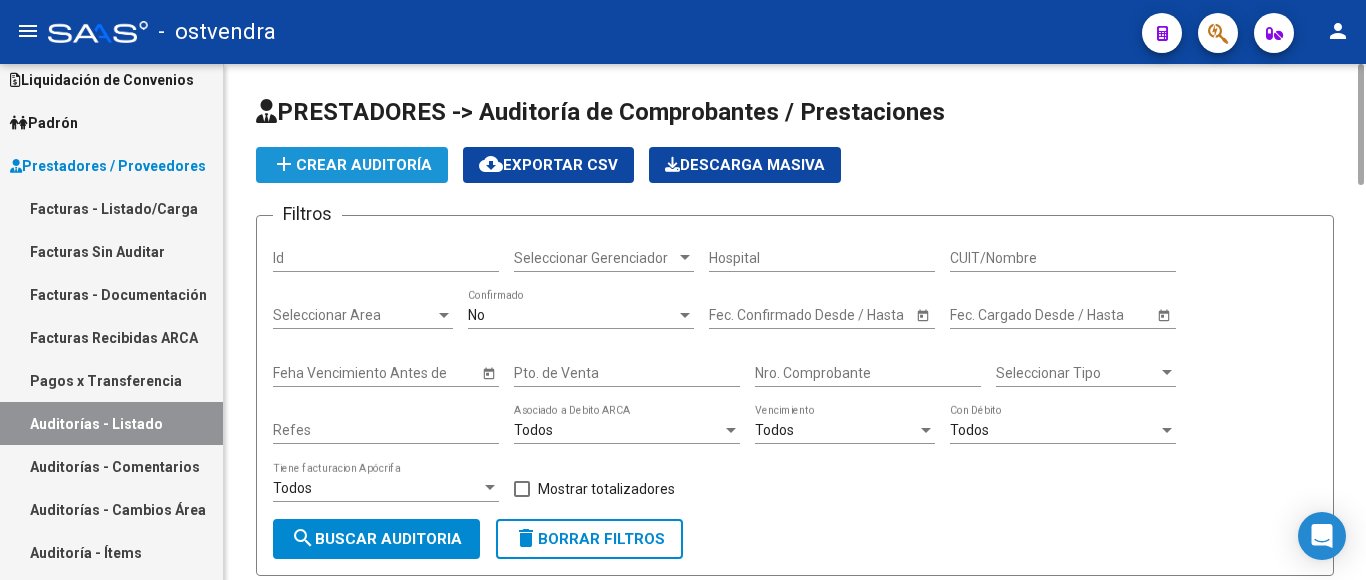 click on "add  Crear Auditoría" 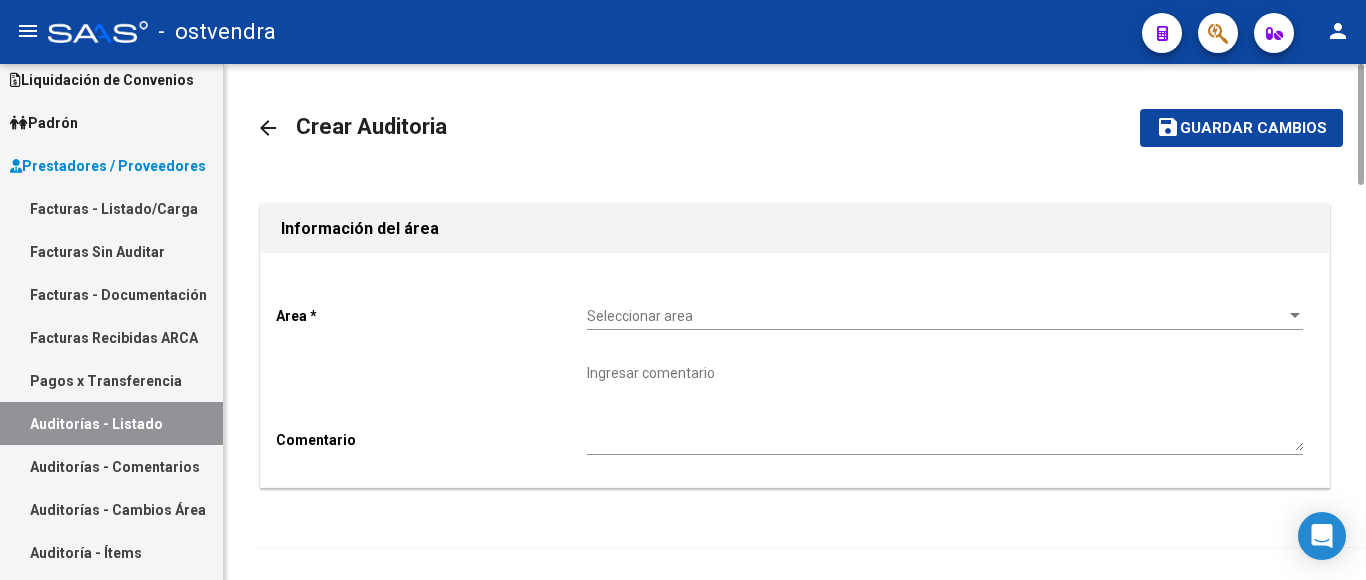 click on "Seleccionar area Seleccionar area" 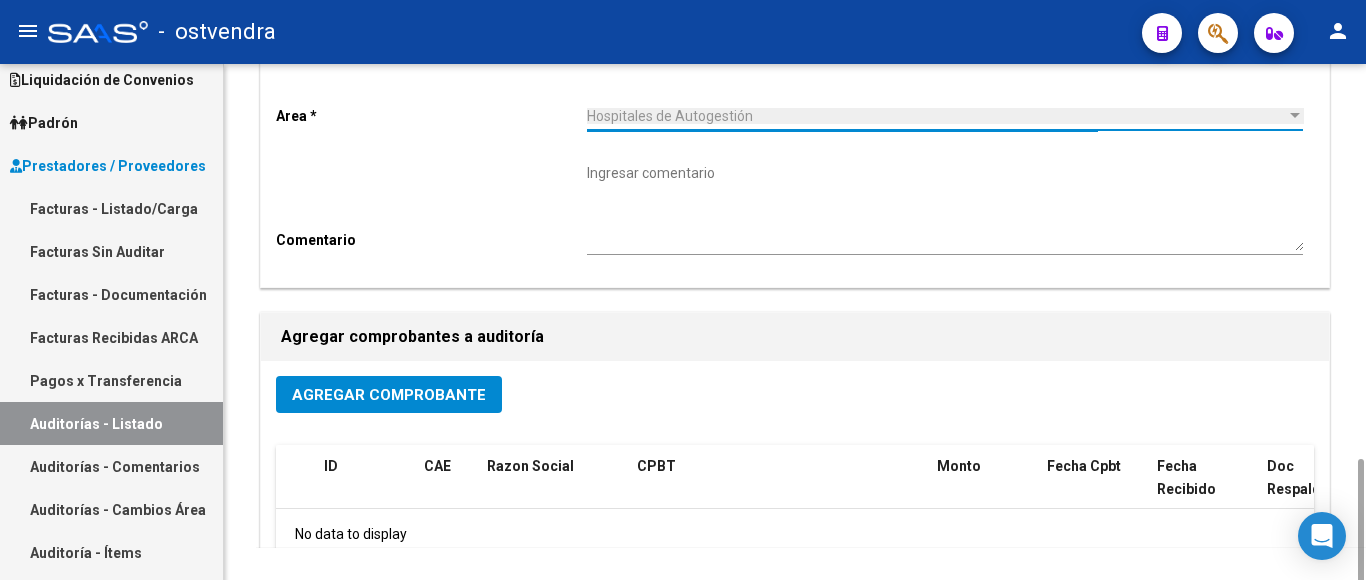 scroll, scrollTop: 400, scrollLeft: 0, axis: vertical 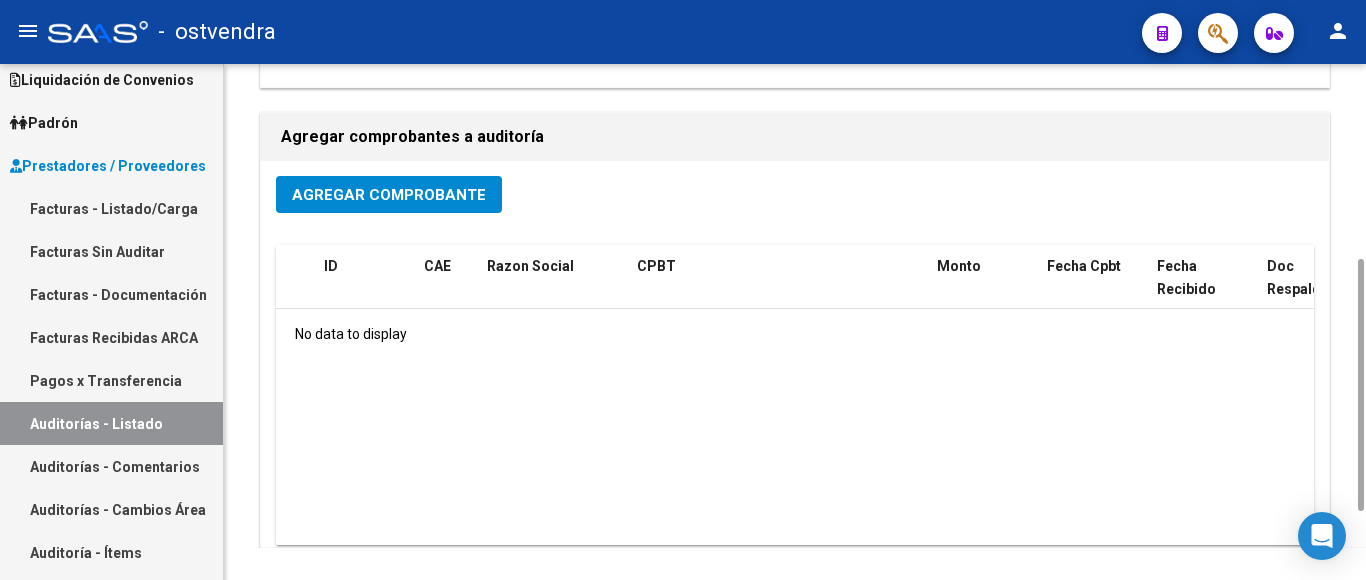 click on "Agregar Comprobante" 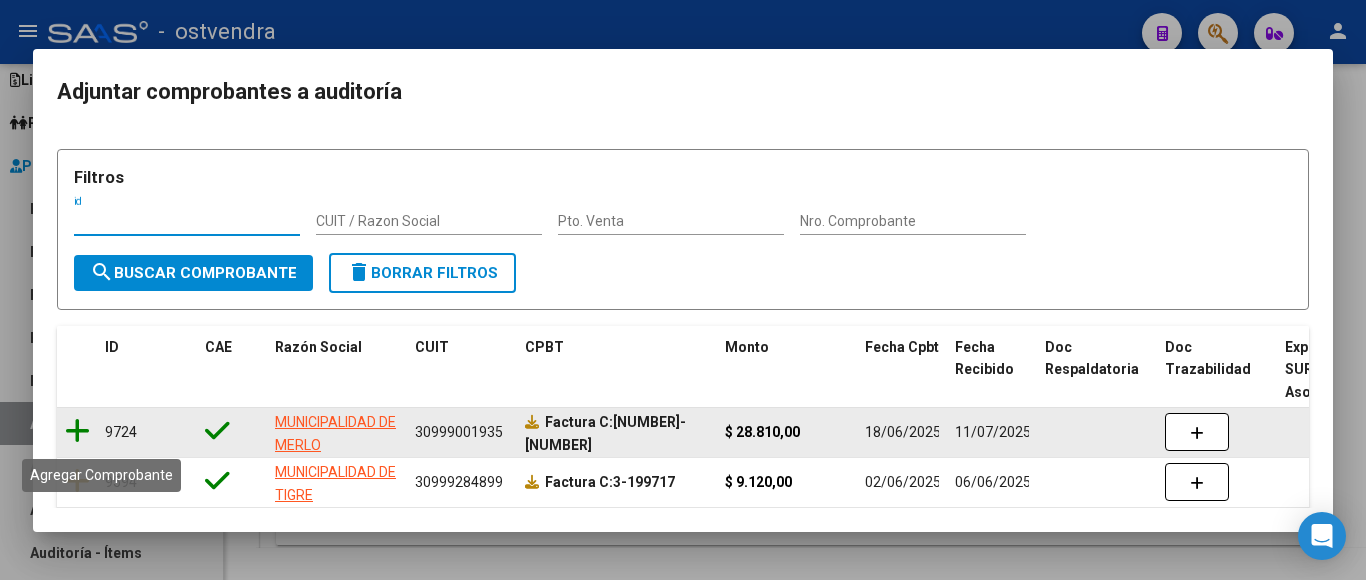 click 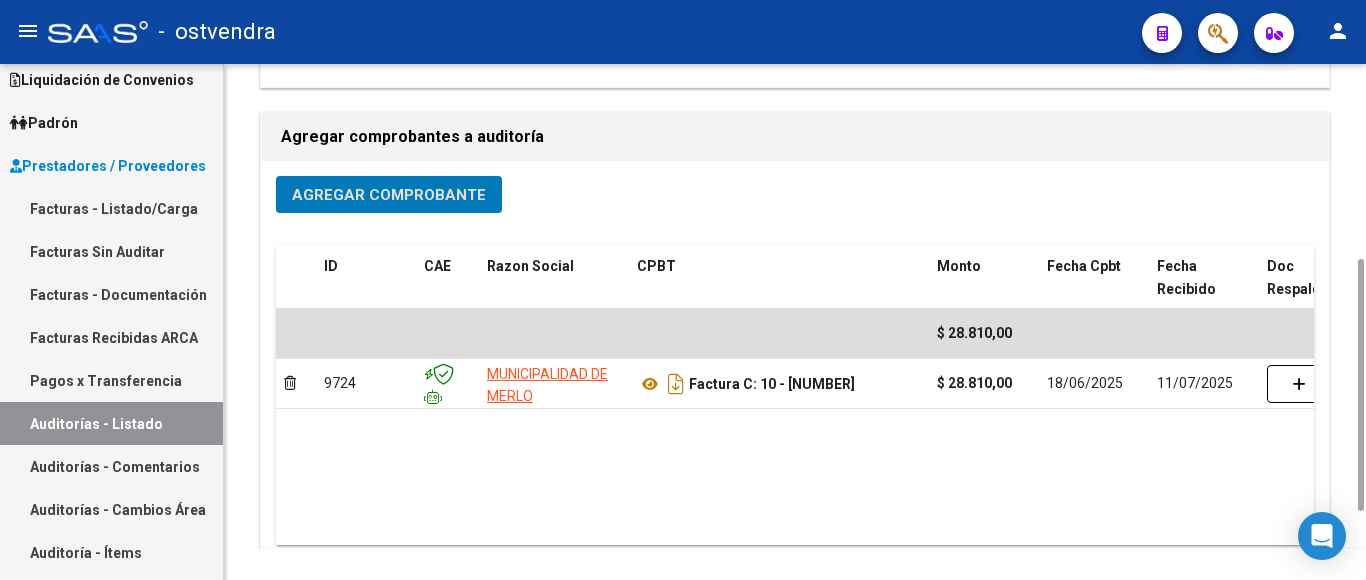 scroll, scrollTop: 0, scrollLeft: 0, axis: both 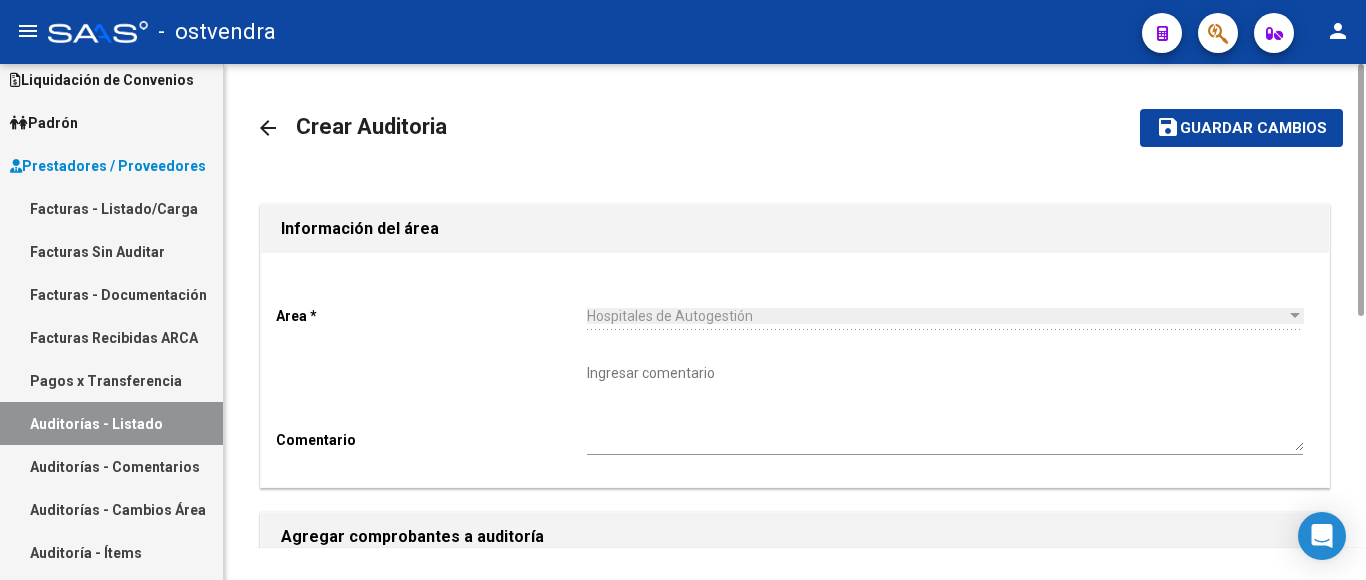 click on "Guardar cambios" 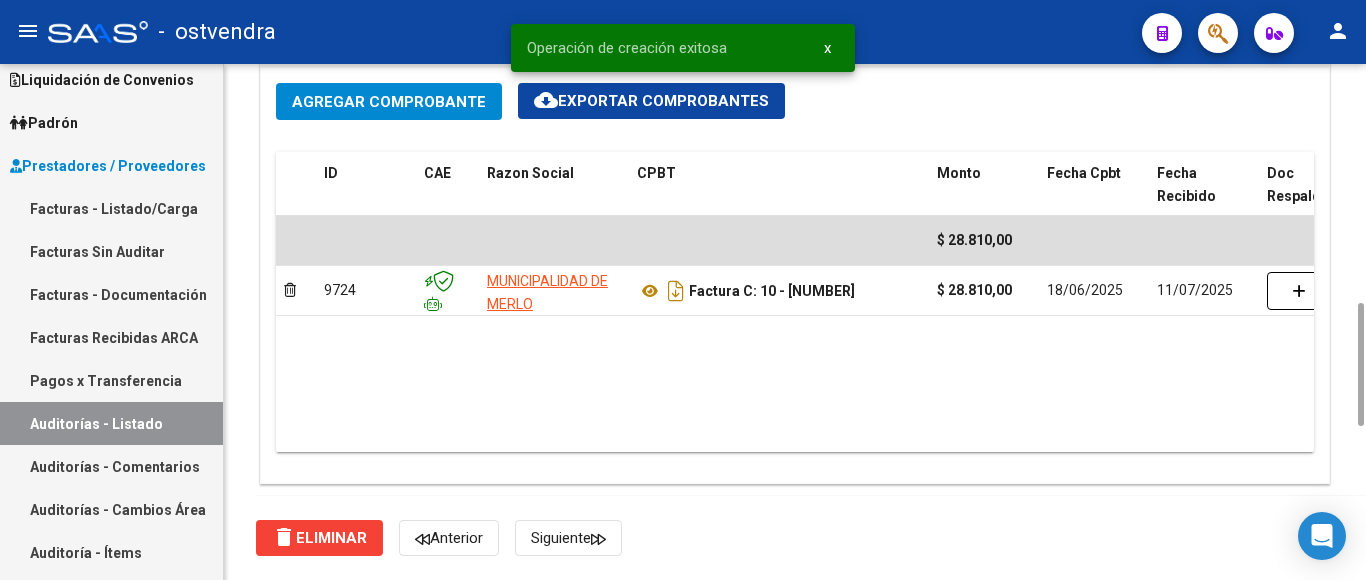 scroll, scrollTop: 1400, scrollLeft: 0, axis: vertical 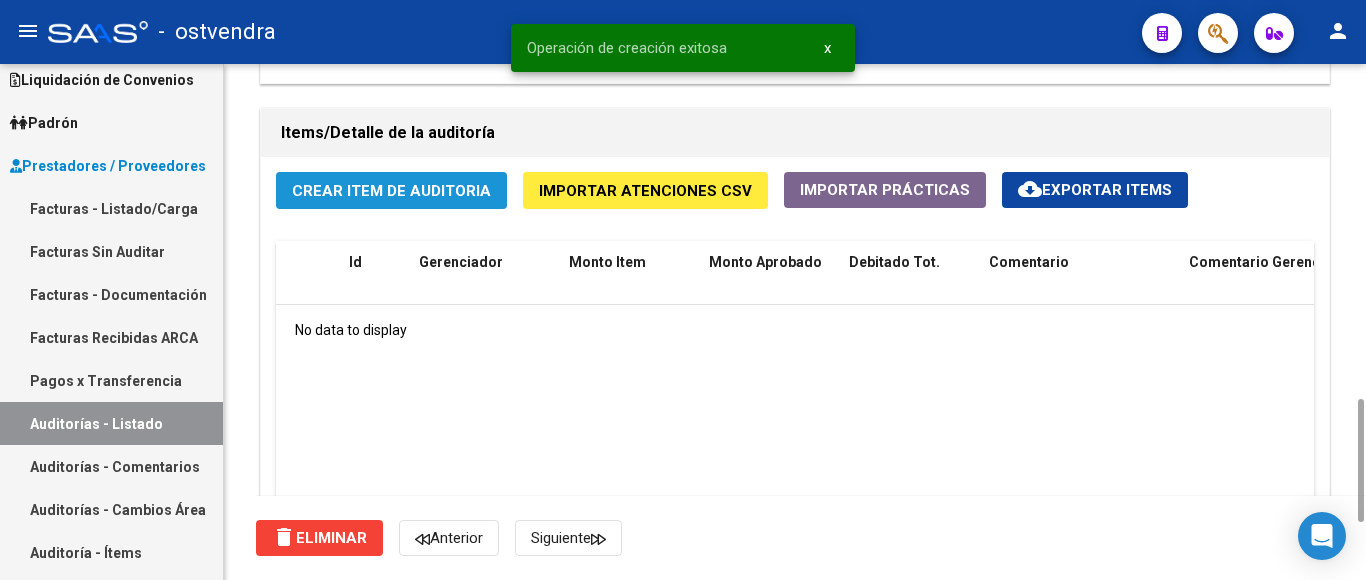 click on "Crear Item de Auditoria" 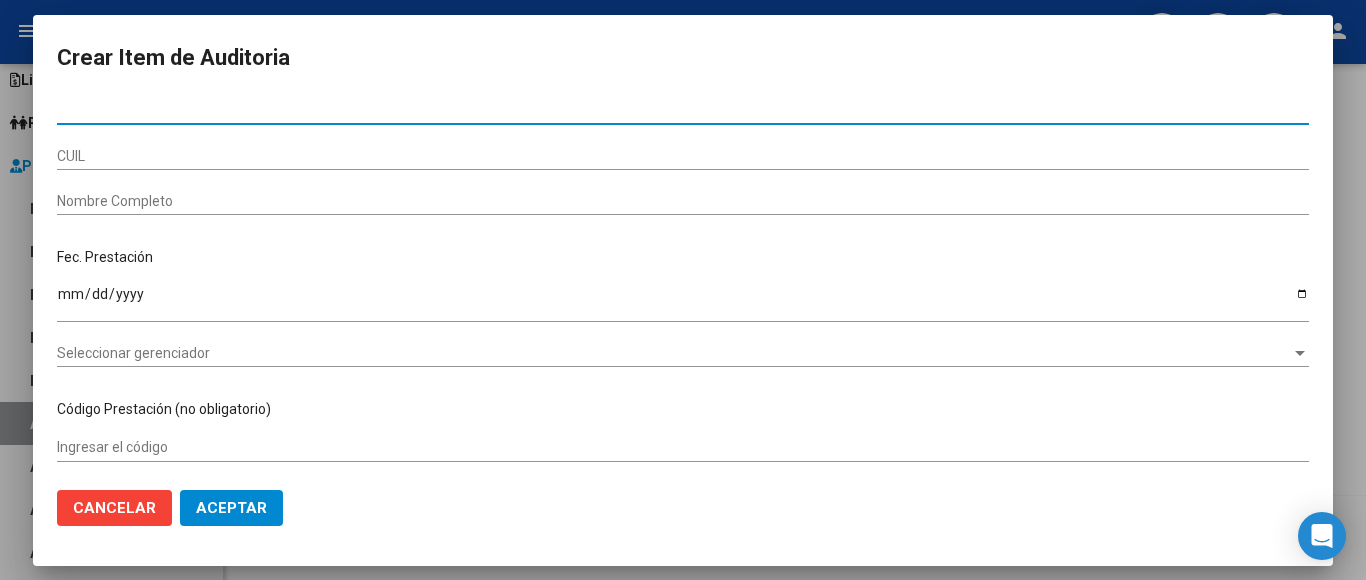 type on "45524628" 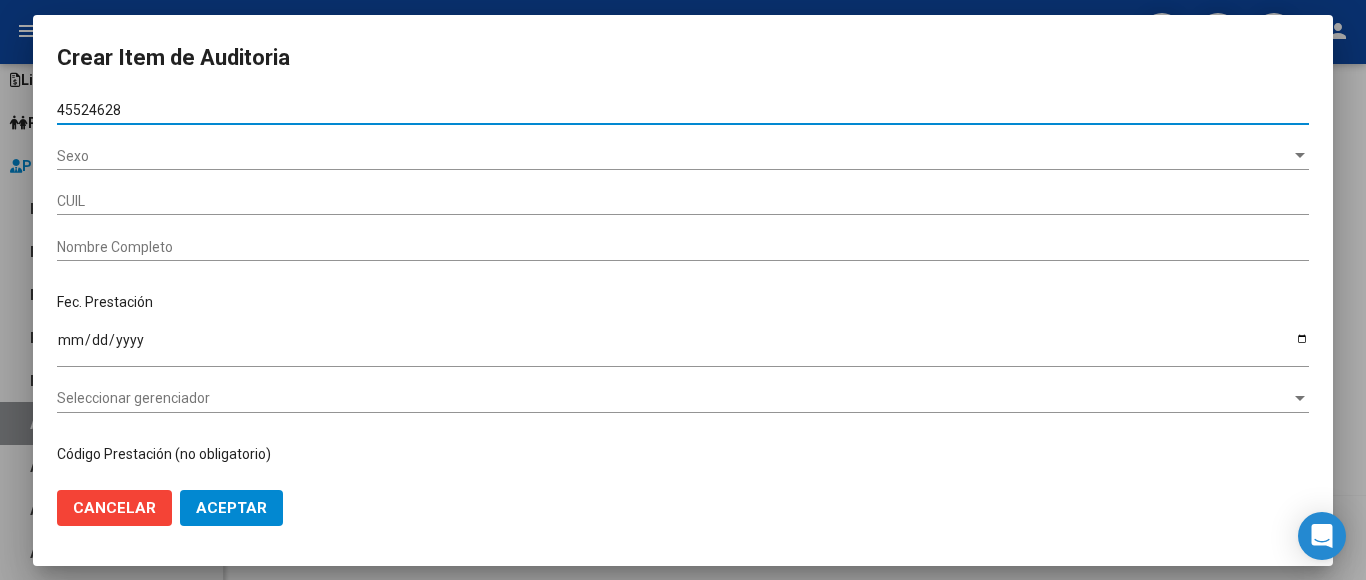 type on "[DOCUMENT_NUMBER]" 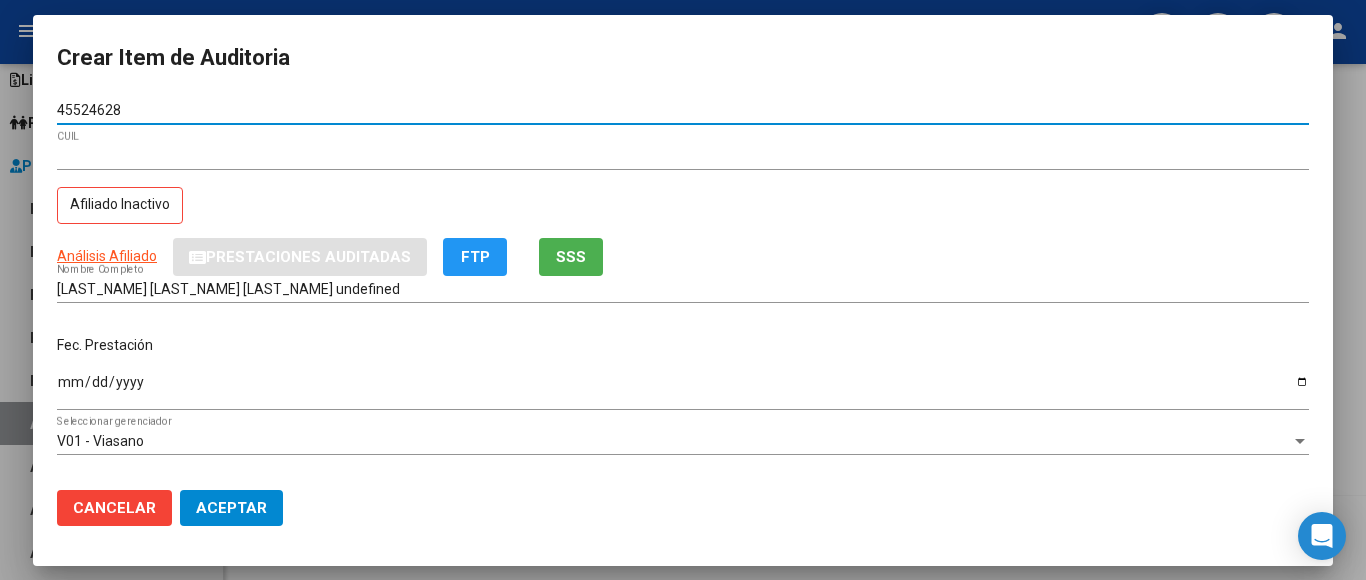type on "45524628" 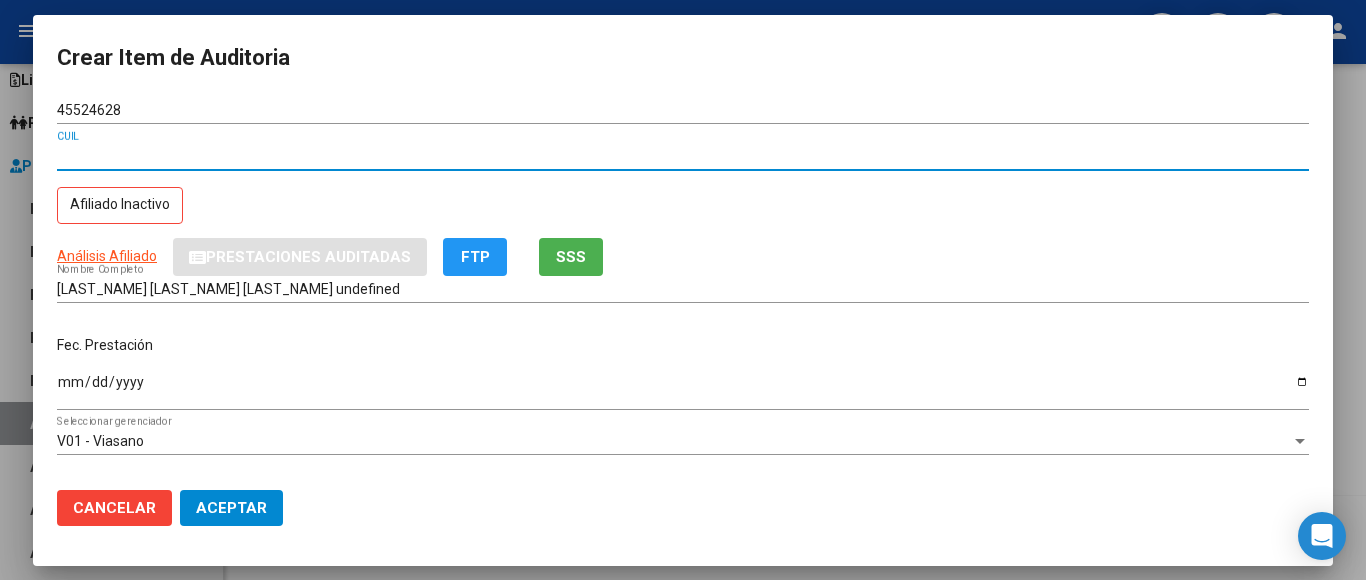 drag, startPoint x: 156, startPoint y: 151, endPoint x: 15, endPoint y: 145, distance: 141.12761 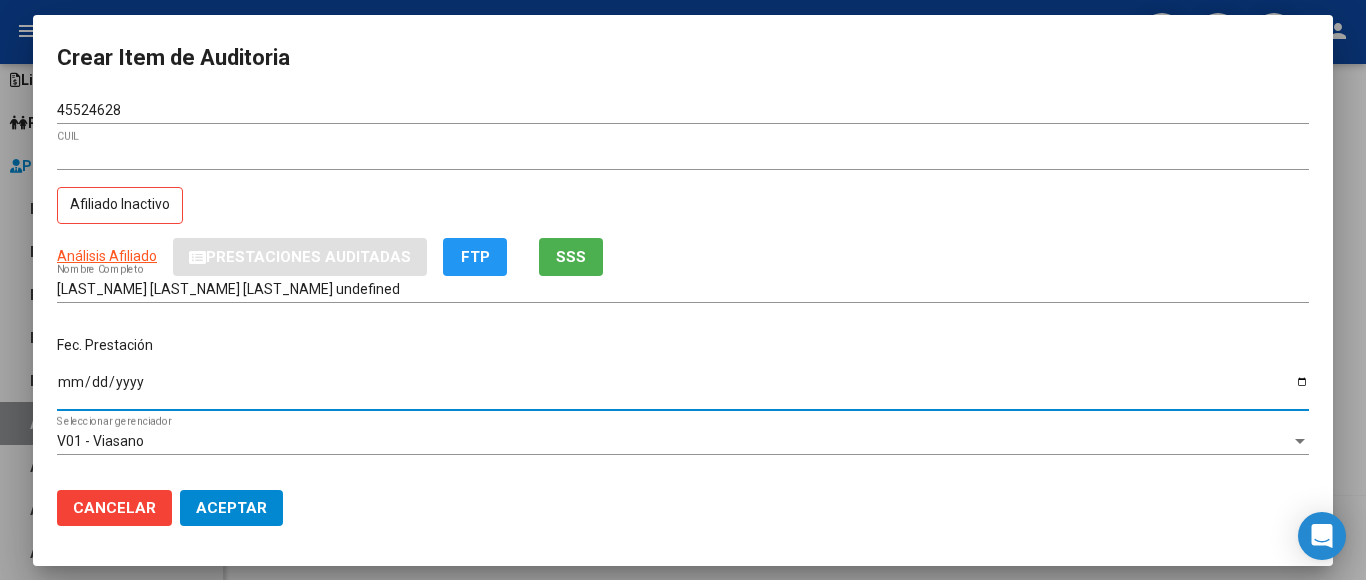 click on "Ingresar la fecha" at bounding box center (683, 389) 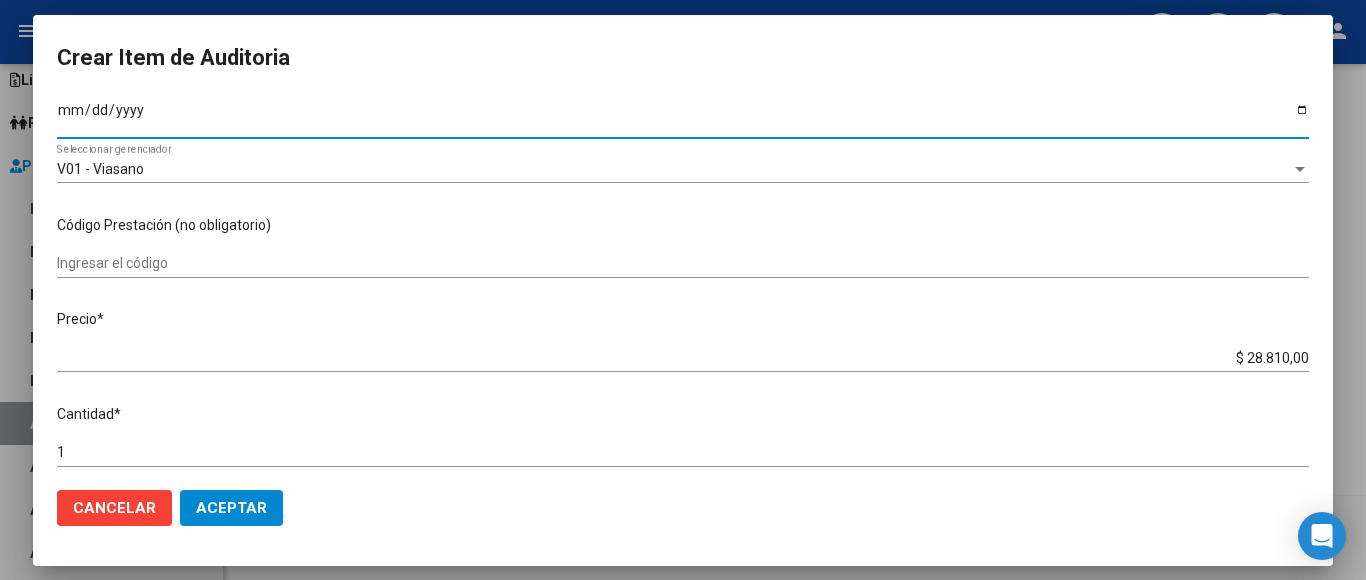scroll, scrollTop: 300, scrollLeft: 0, axis: vertical 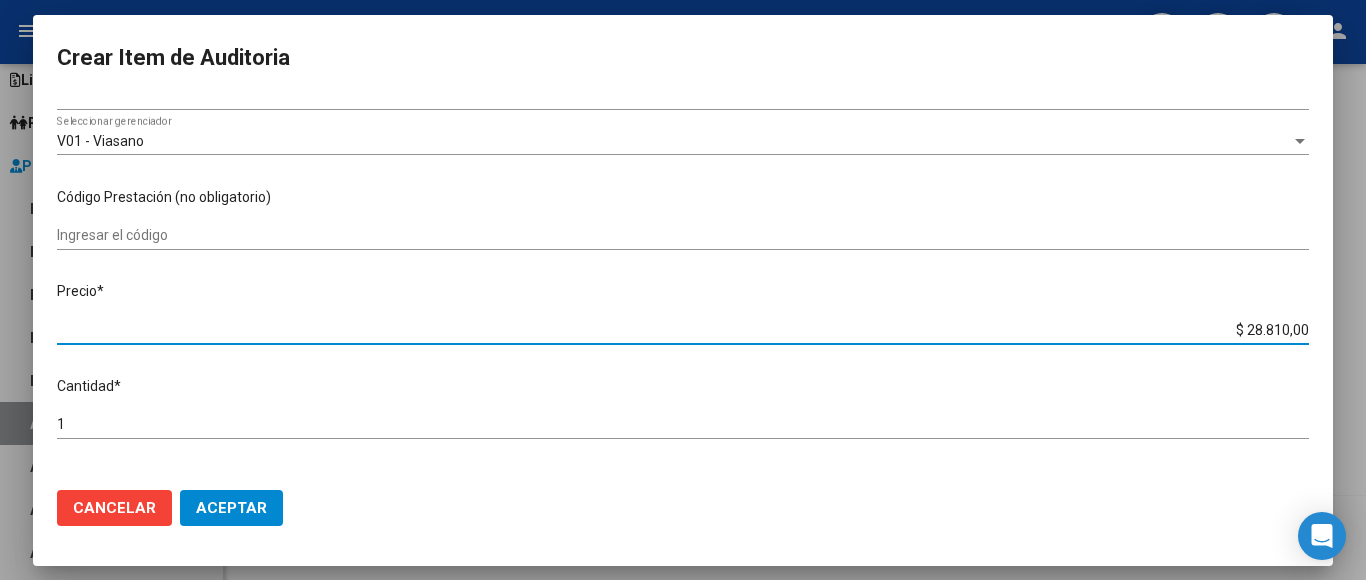 drag, startPoint x: 1212, startPoint y: 321, endPoint x: 1365, endPoint y: 319, distance: 153.01308 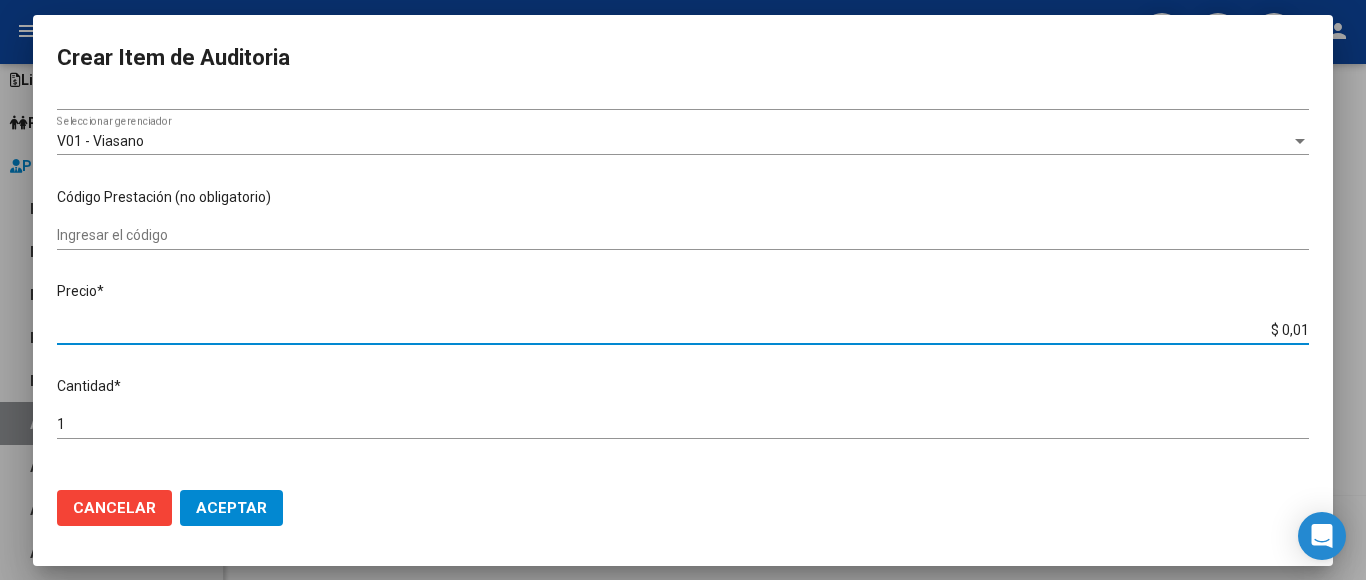 type on "$ 0,11" 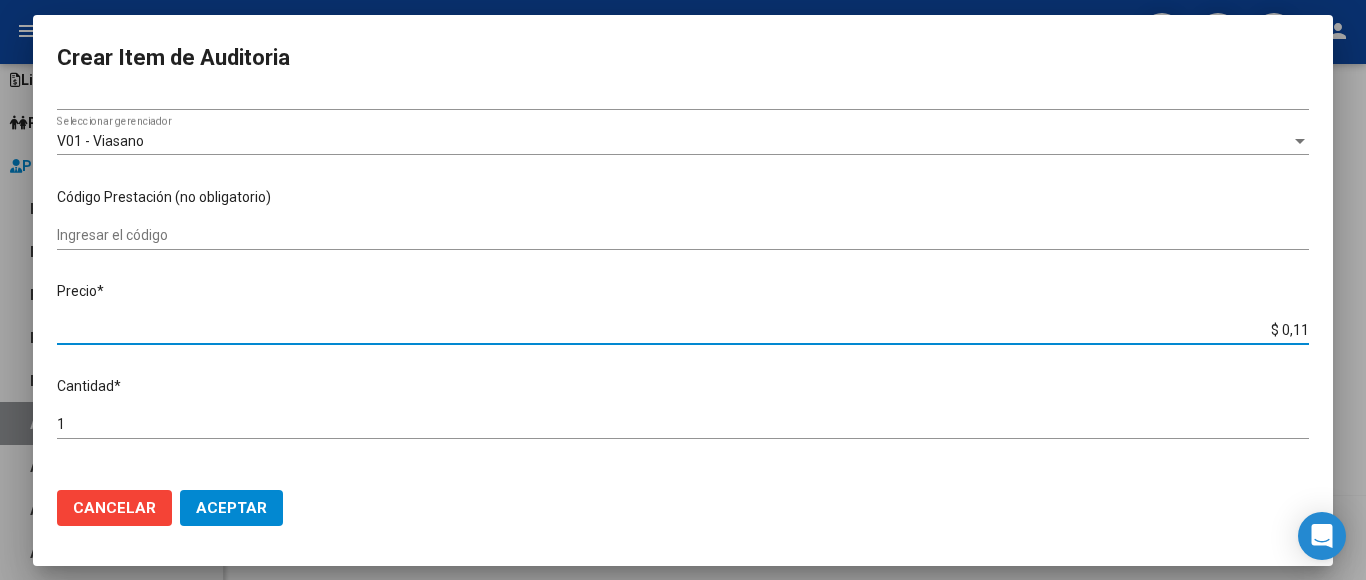 type on "$ 1,18" 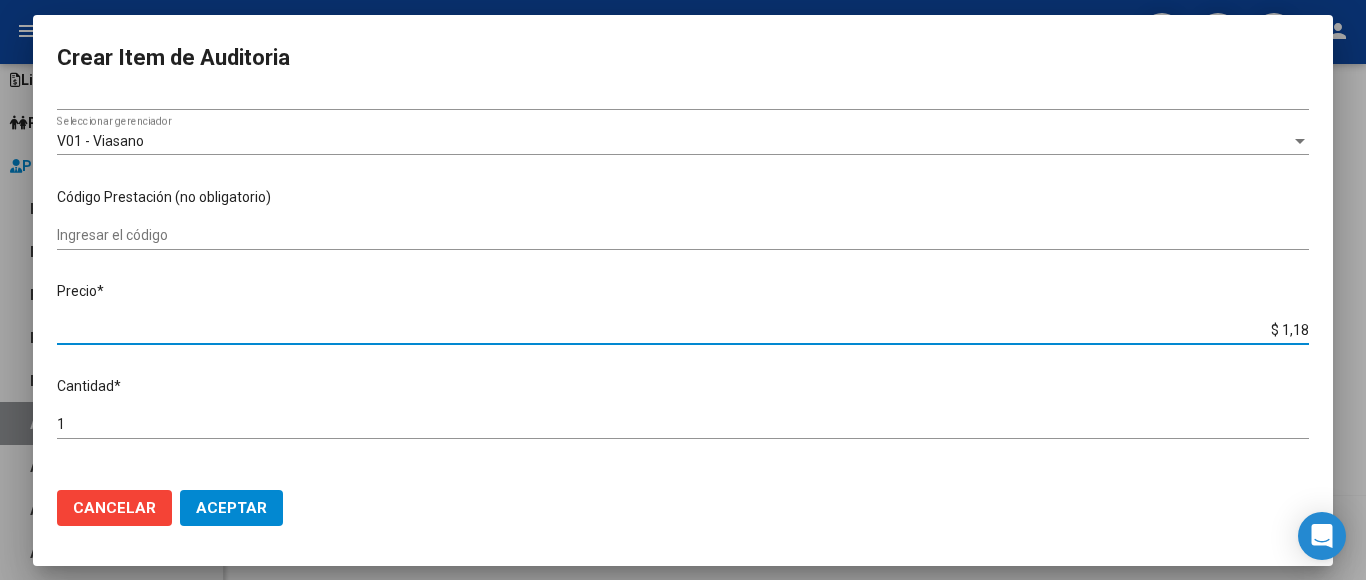 type on "$ 11,83" 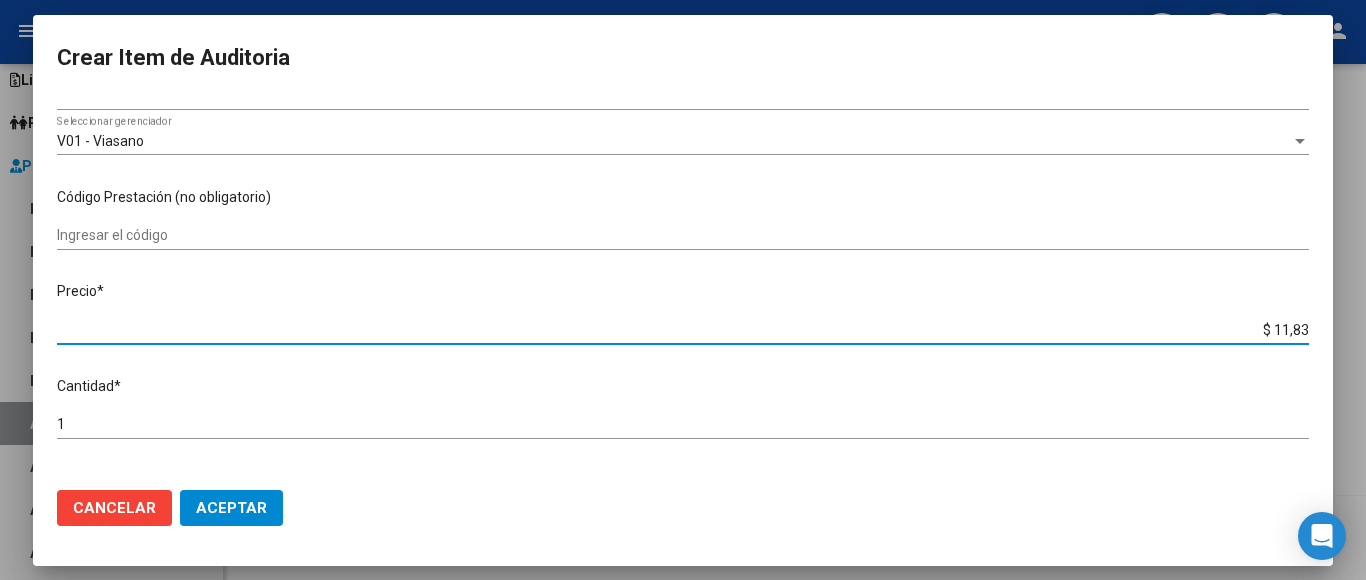 type on "$ 118,39" 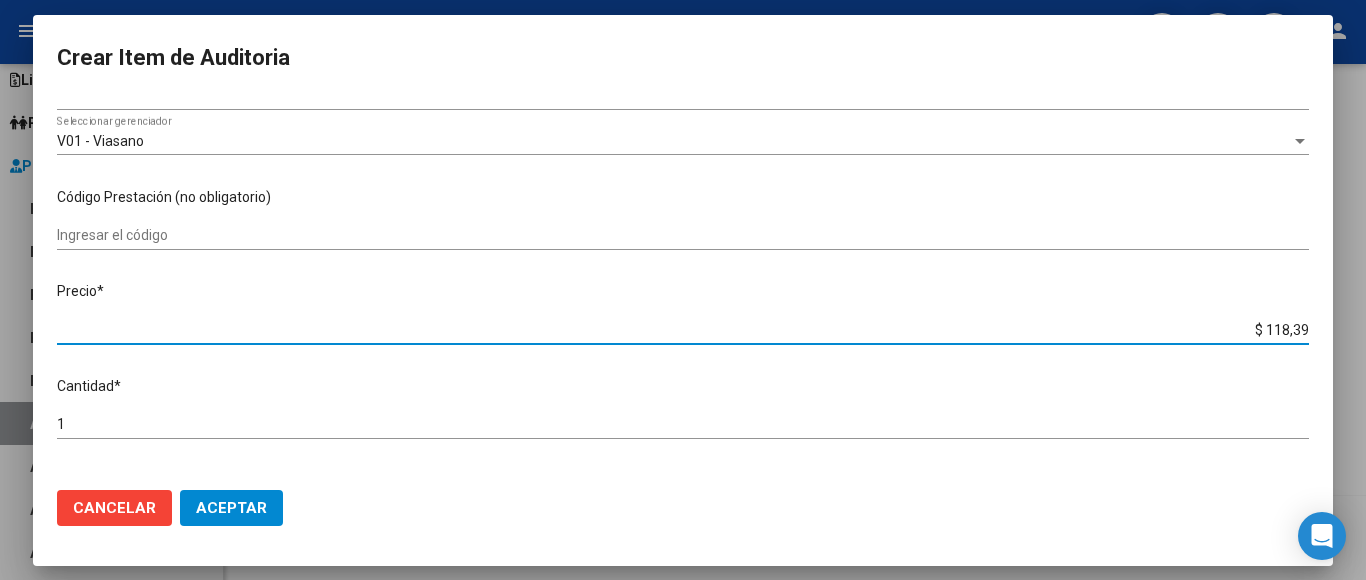 type on "$ 1.183,90" 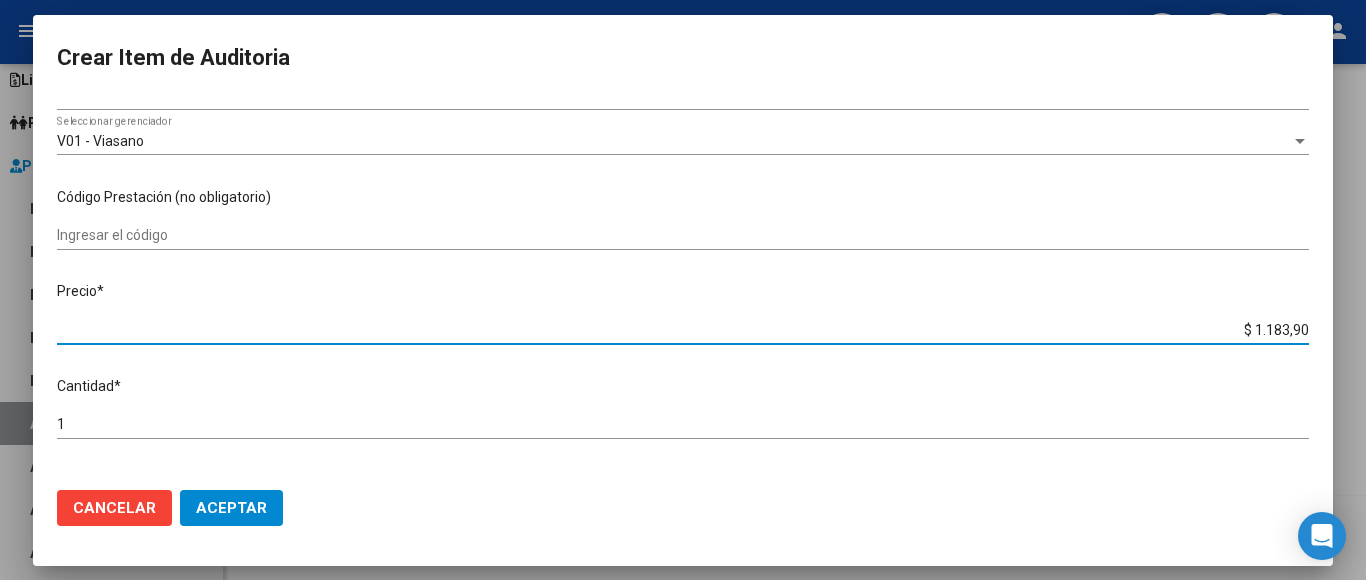 type on "$ 11.839,00" 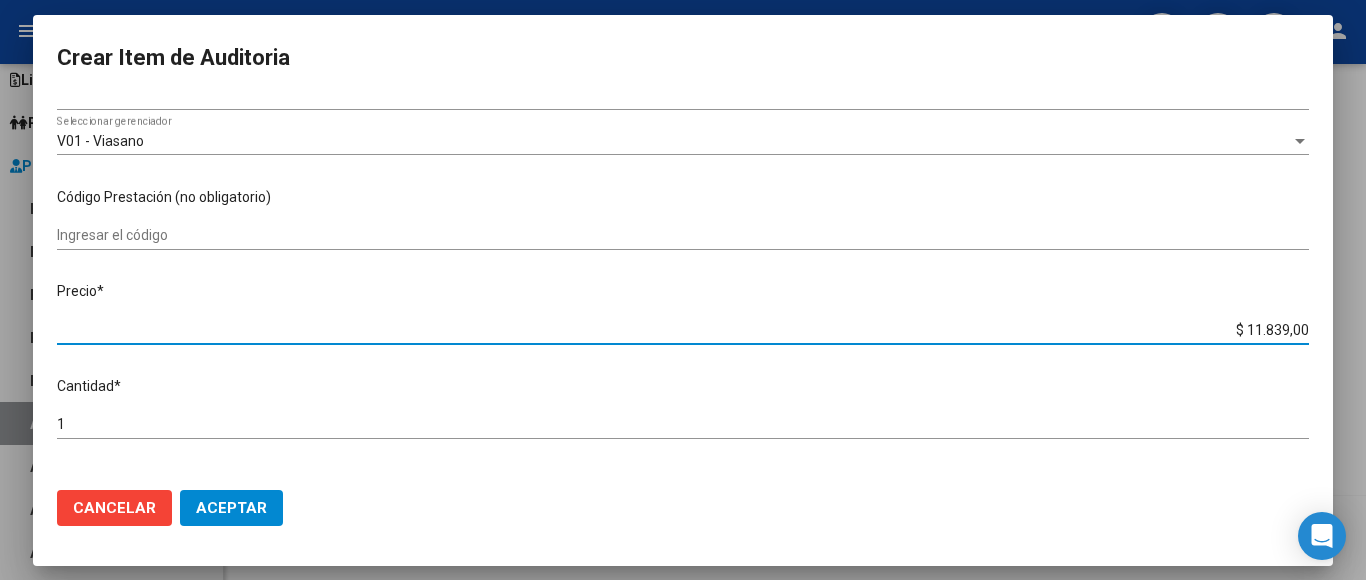 type on "$ 11.839,00" 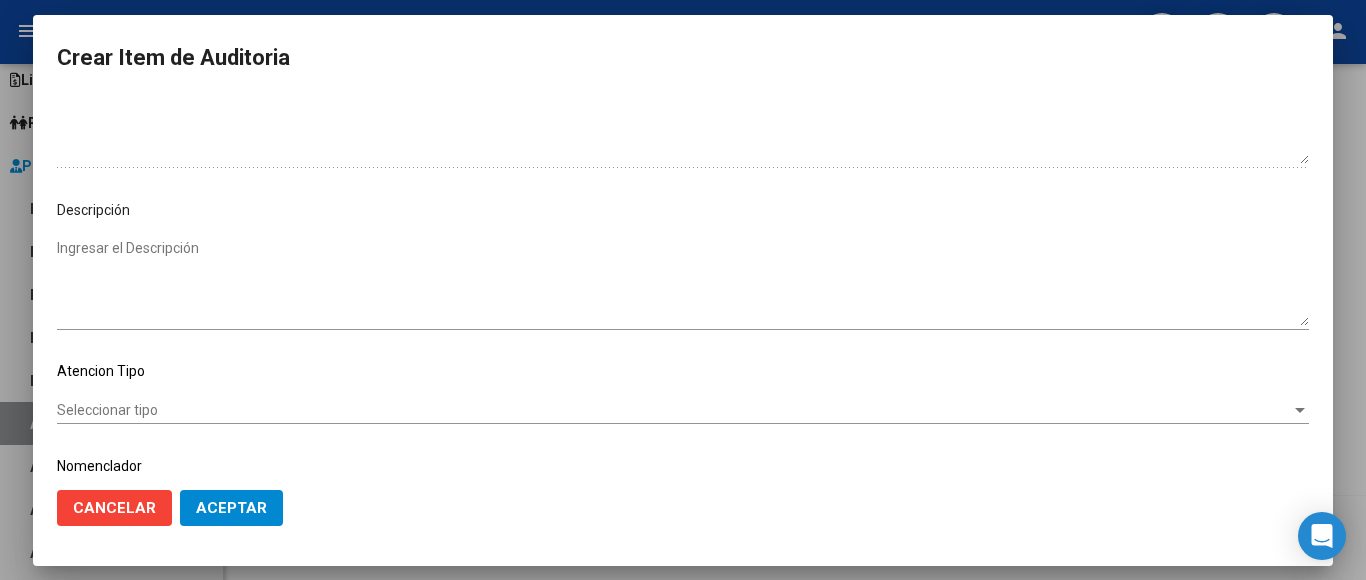 scroll, scrollTop: 1100, scrollLeft: 0, axis: vertical 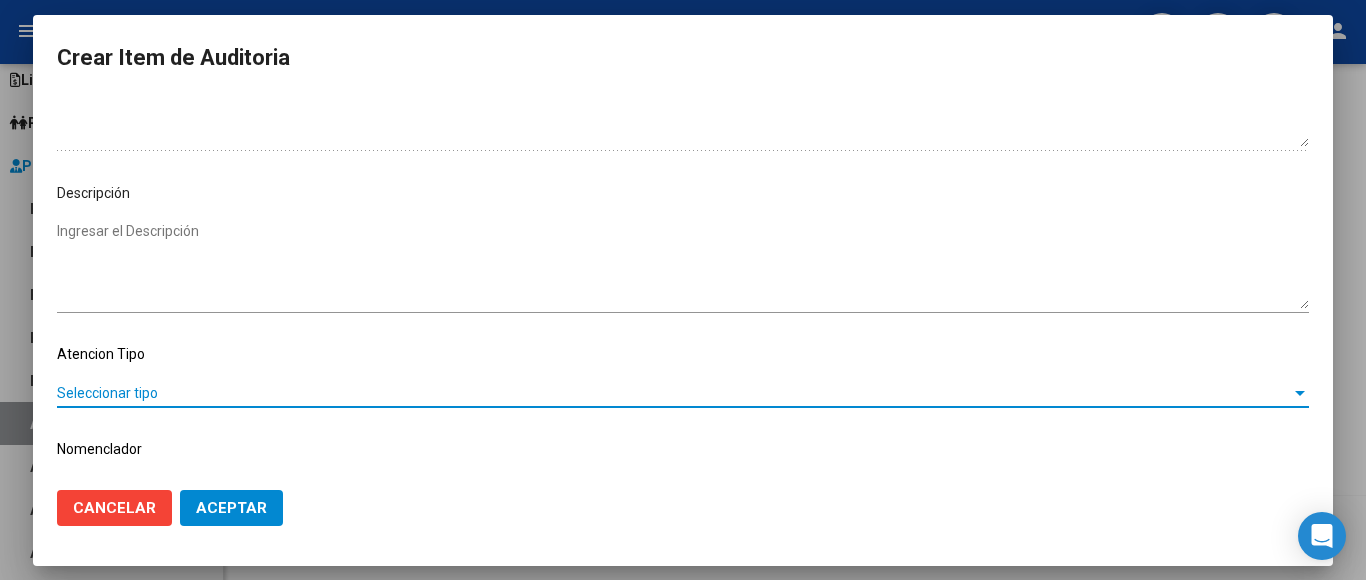 click on "Seleccionar tipo" at bounding box center [674, 393] 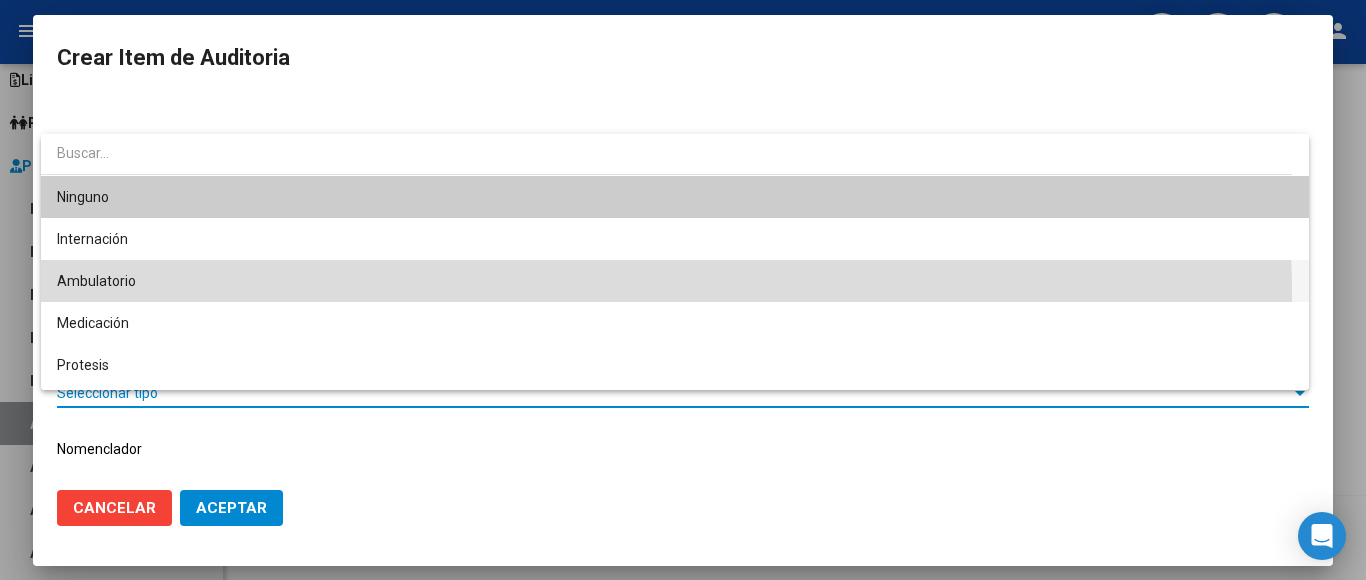 click on "Ambulatorio" at bounding box center (675, 281) 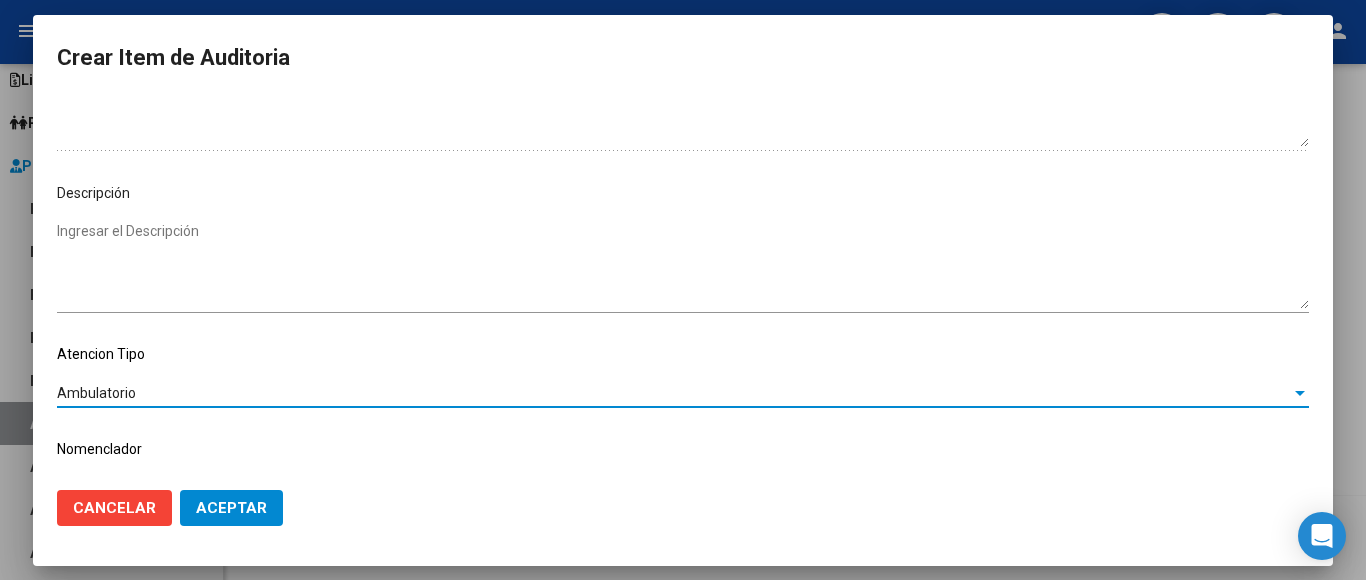 scroll, scrollTop: 1133, scrollLeft: 0, axis: vertical 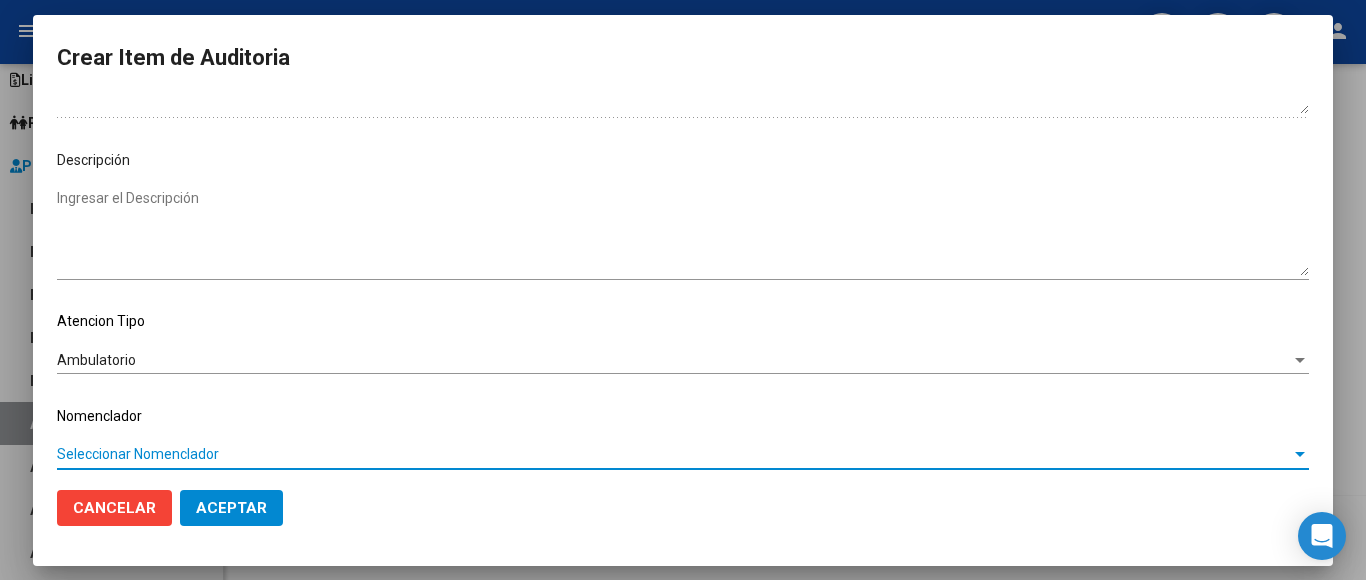 click on "Seleccionar Nomenclador" at bounding box center [674, 454] 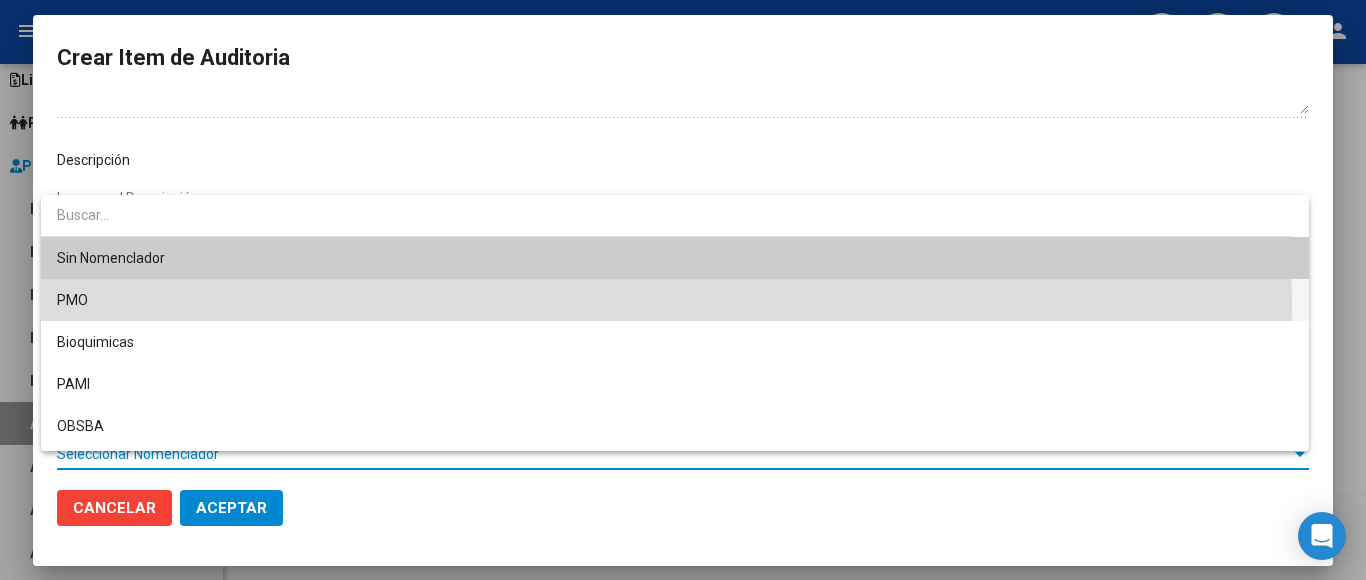 click on "PMO" at bounding box center (675, 300) 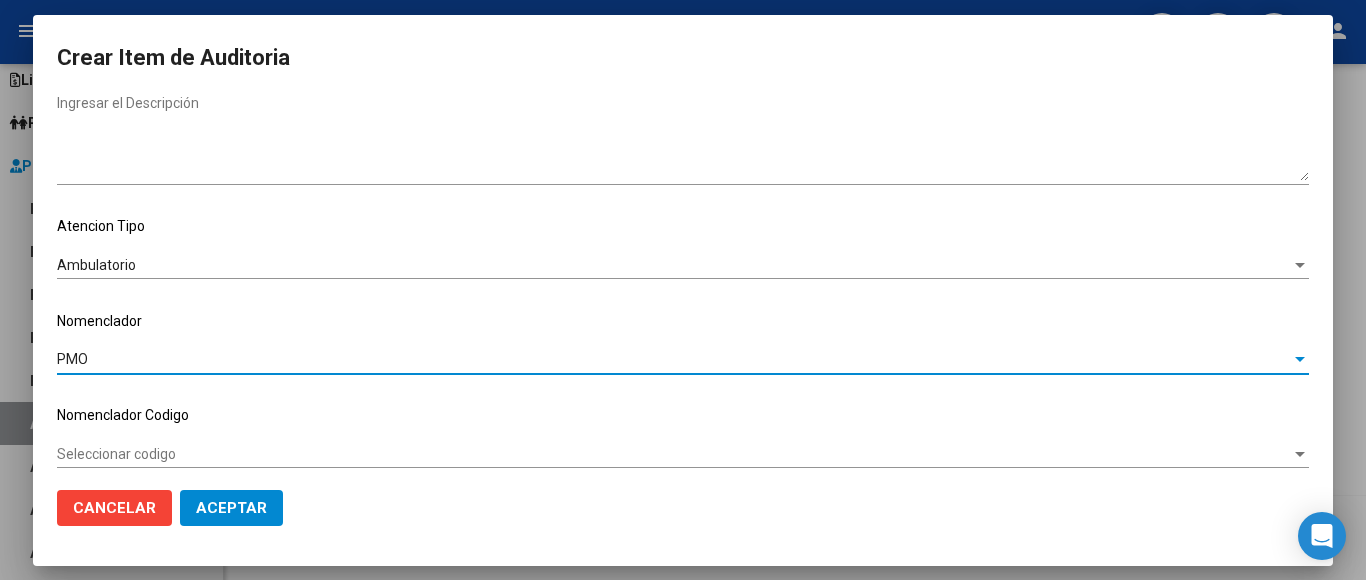 scroll, scrollTop: 628, scrollLeft: 0, axis: vertical 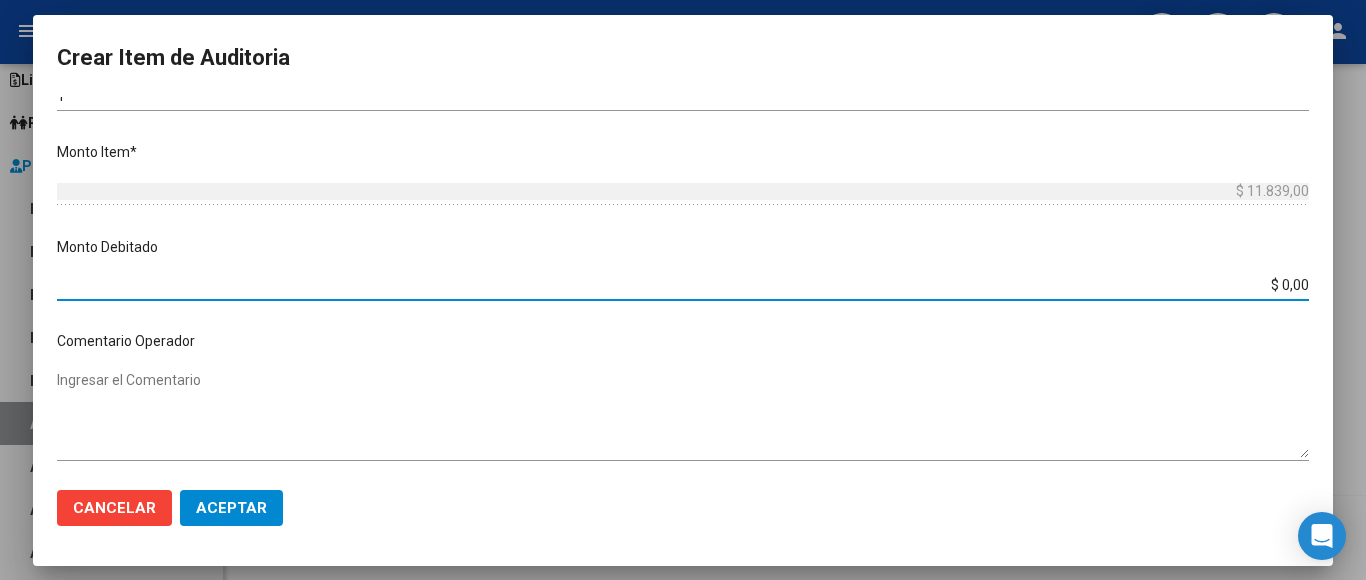 drag, startPoint x: 1225, startPoint y: 270, endPoint x: 1365, endPoint y: 280, distance: 140.35669 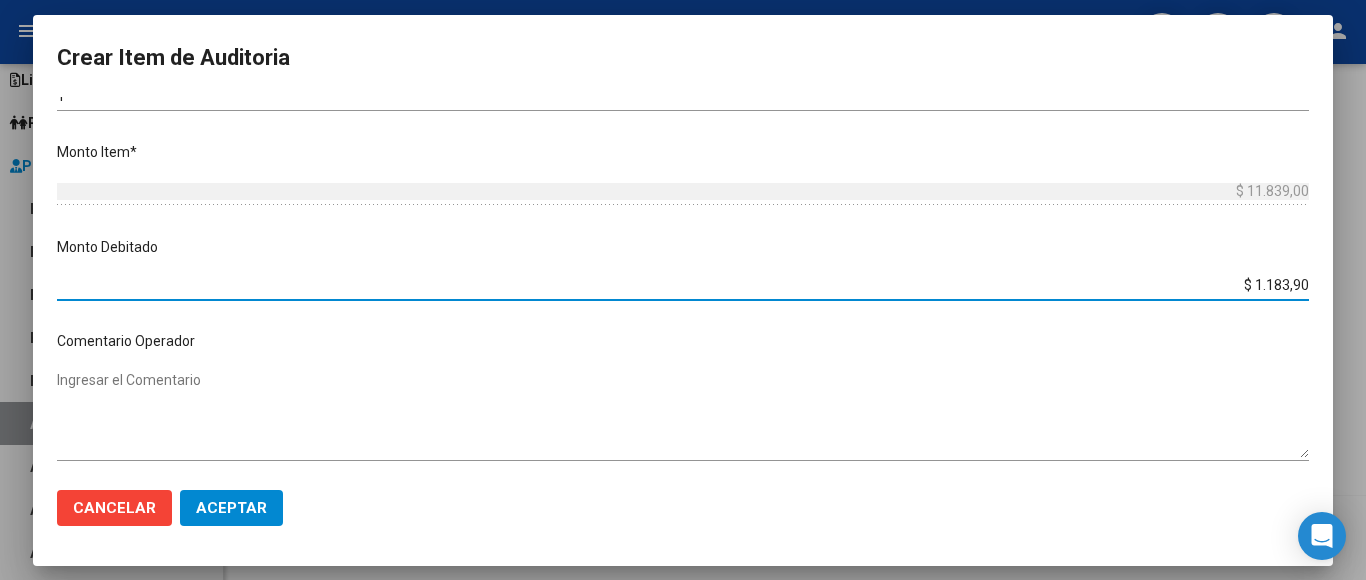 type on "$ 11.839,00" 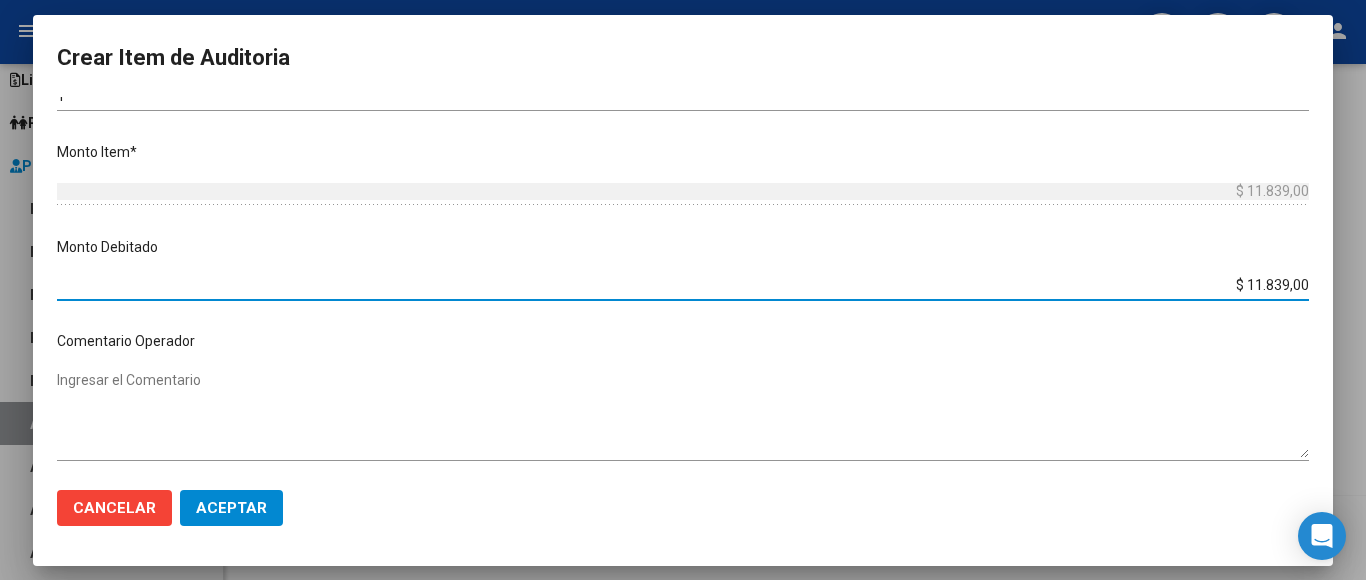 click on "Aceptar" 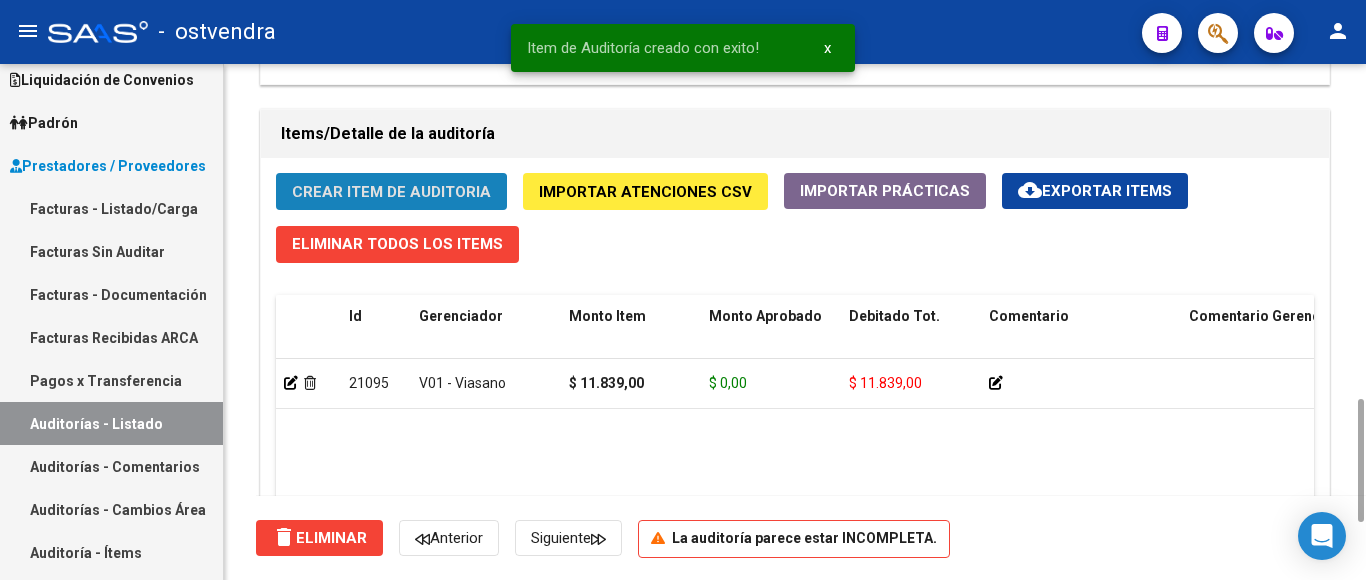 click on "Crear Item de Auditoria" 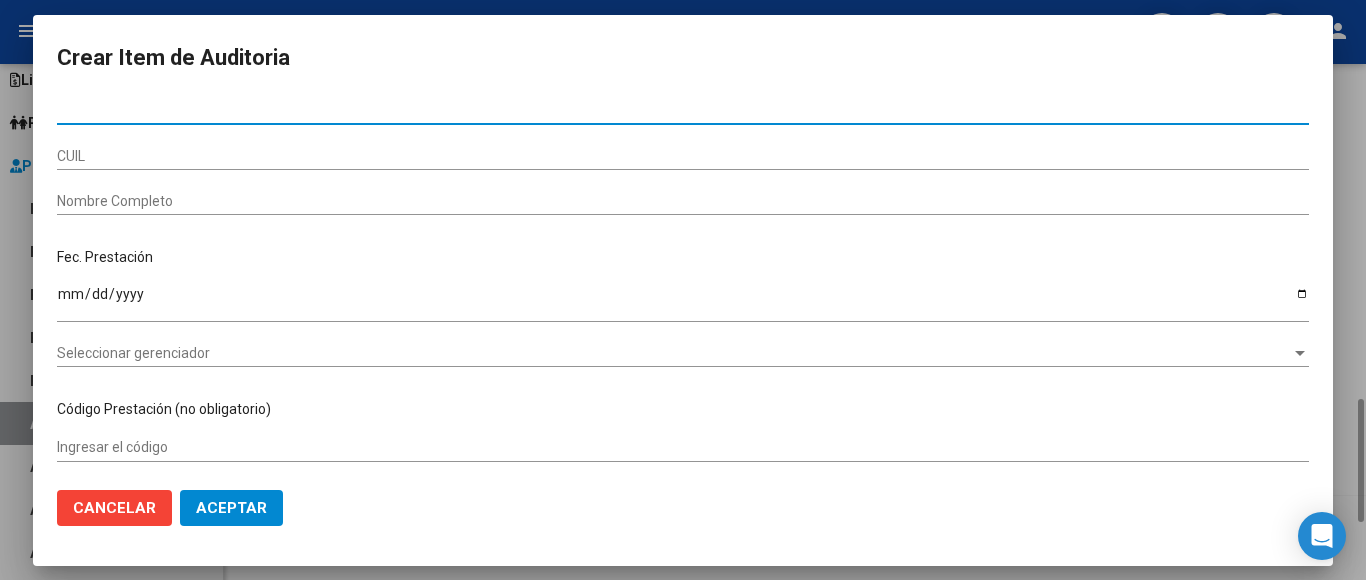 type on "27312872" 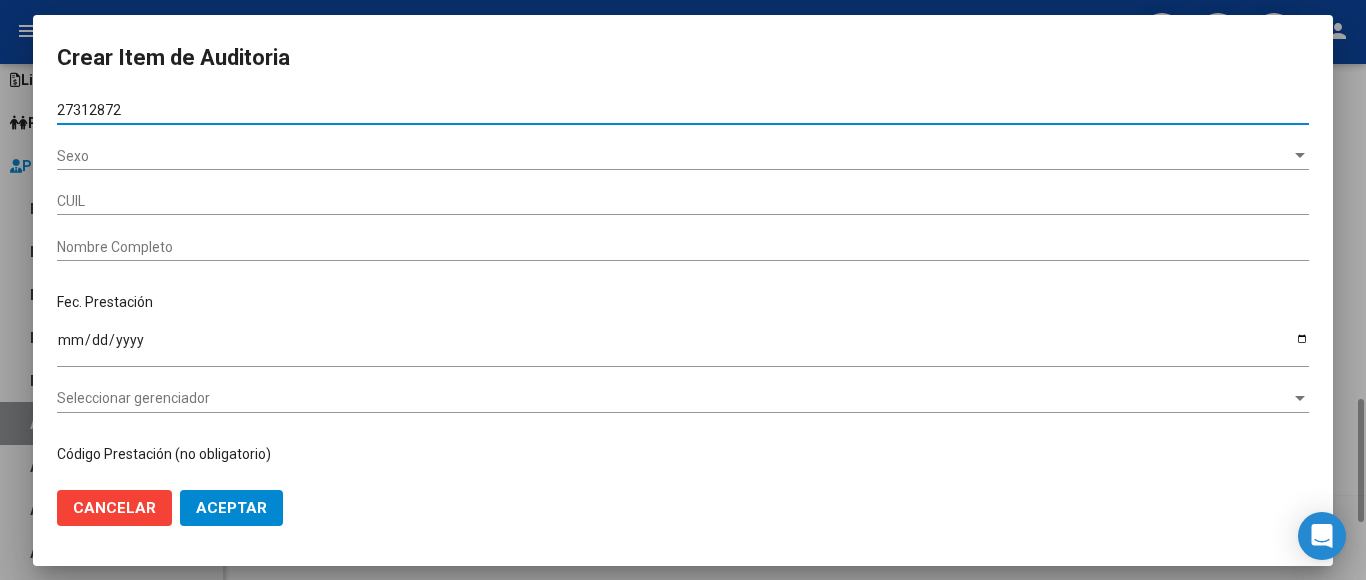 type on "20273128728" 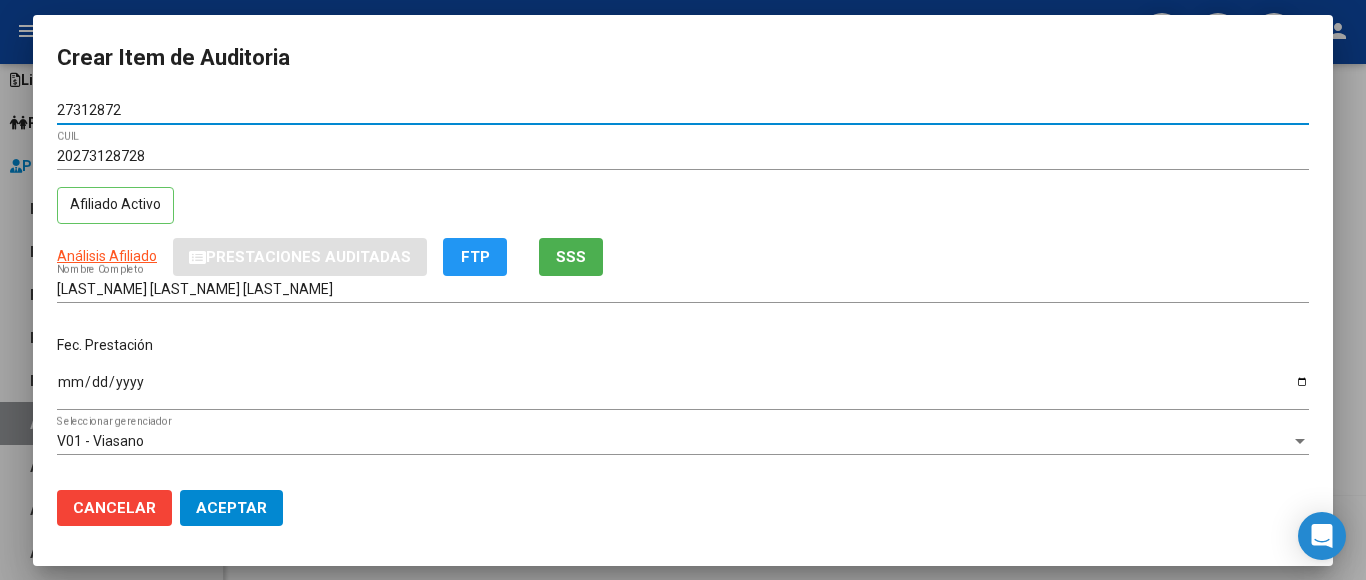 type on "27312872" 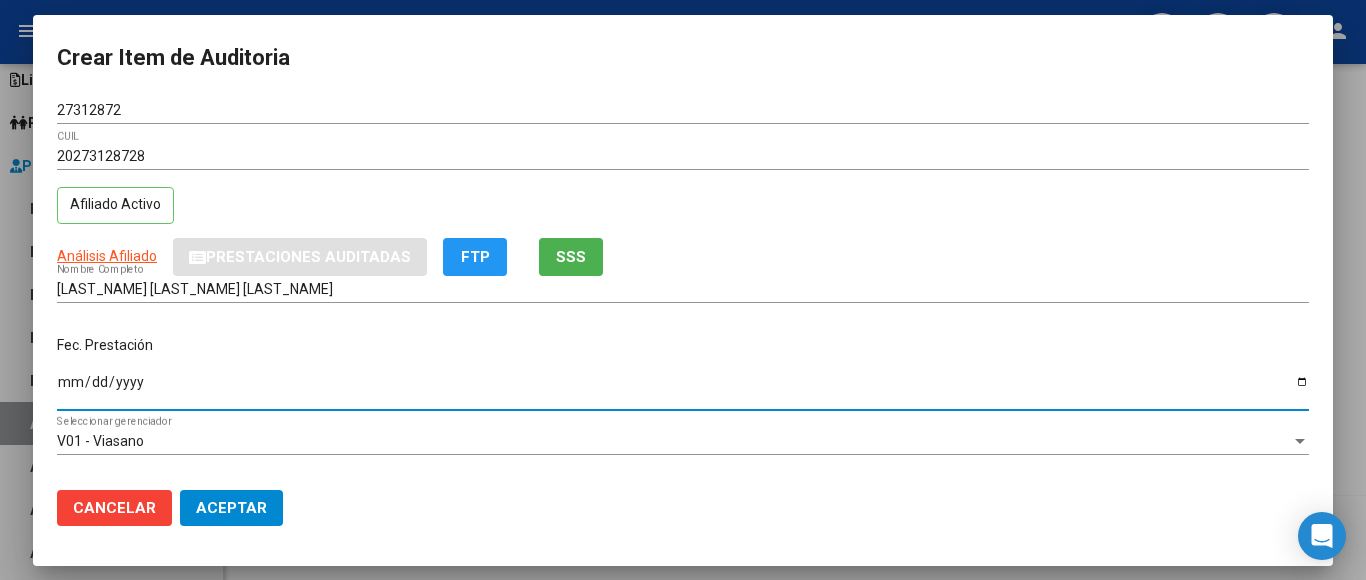 click on "Ingresar la fecha" at bounding box center [683, 389] 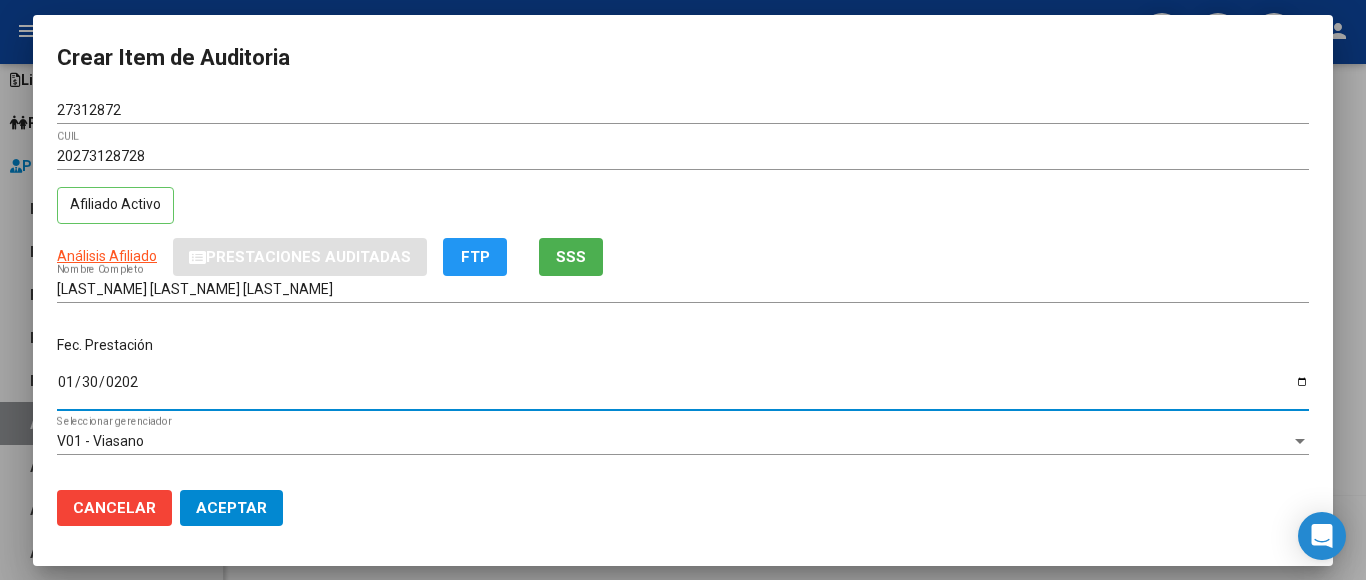 type on "2025-01-30" 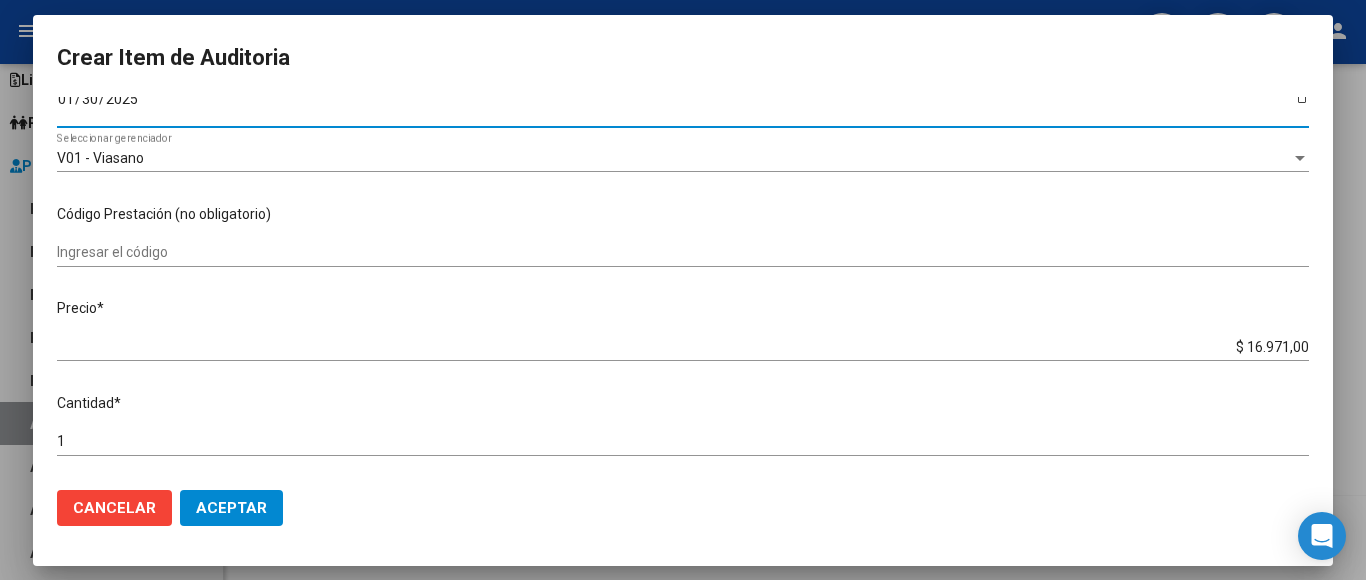 scroll, scrollTop: 300, scrollLeft: 0, axis: vertical 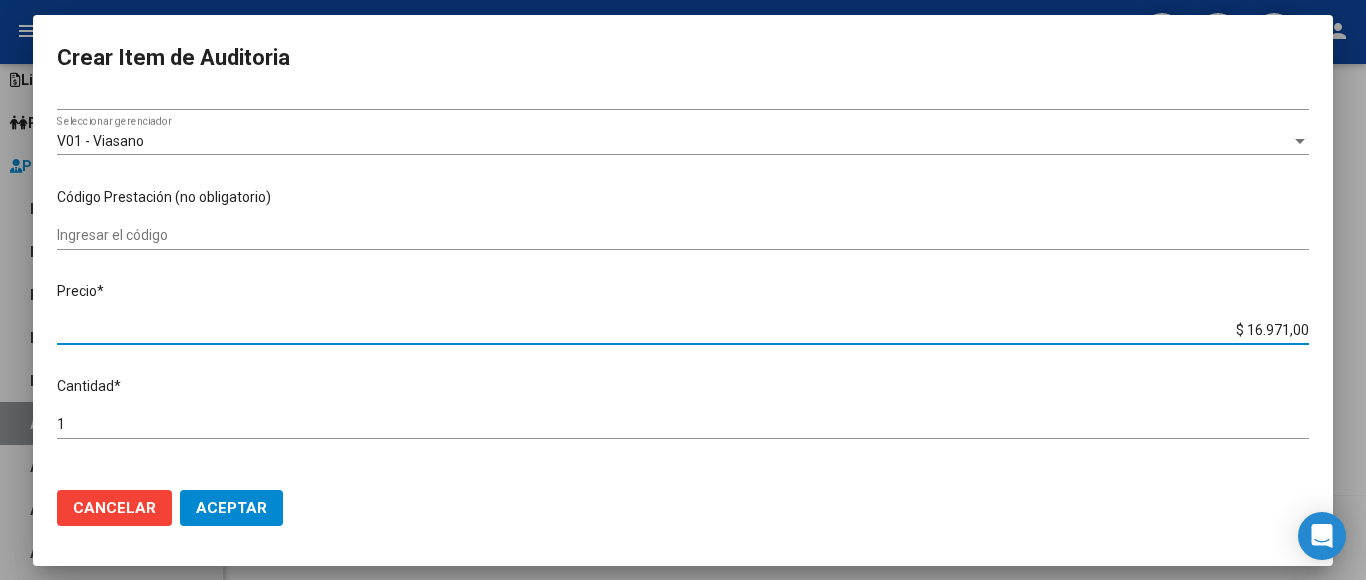 drag, startPoint x: 1187, startPoint y: 314, endPoint x: 1339, endPoint y: 337, distance: 153.73029 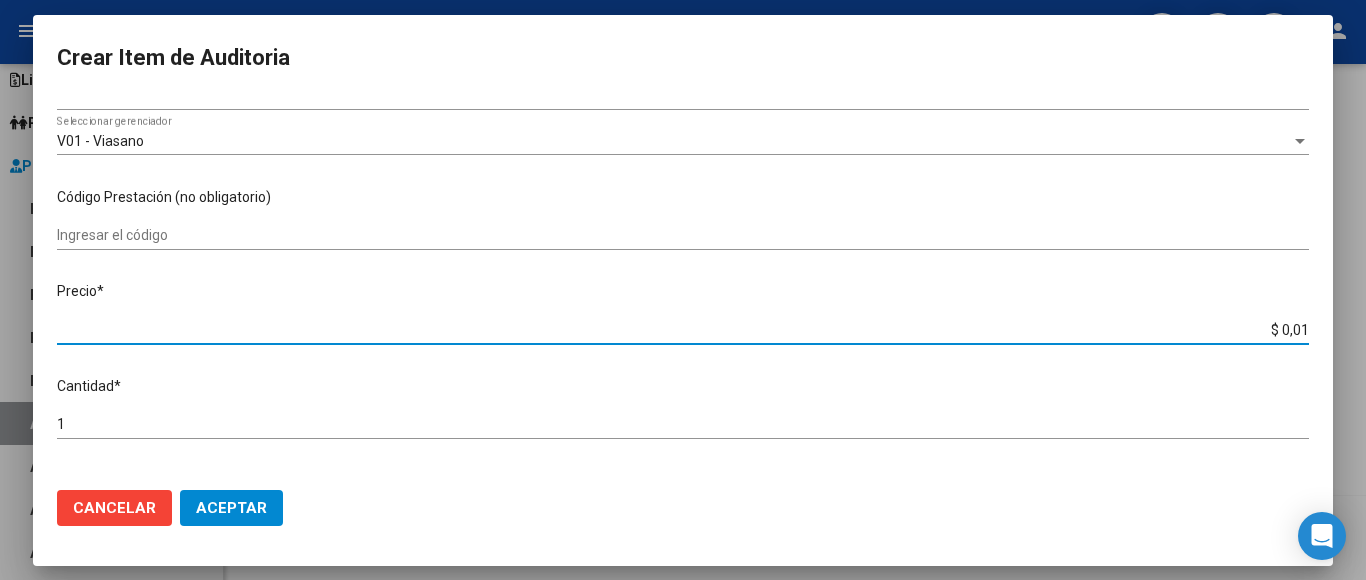 type on "$ 0,10" 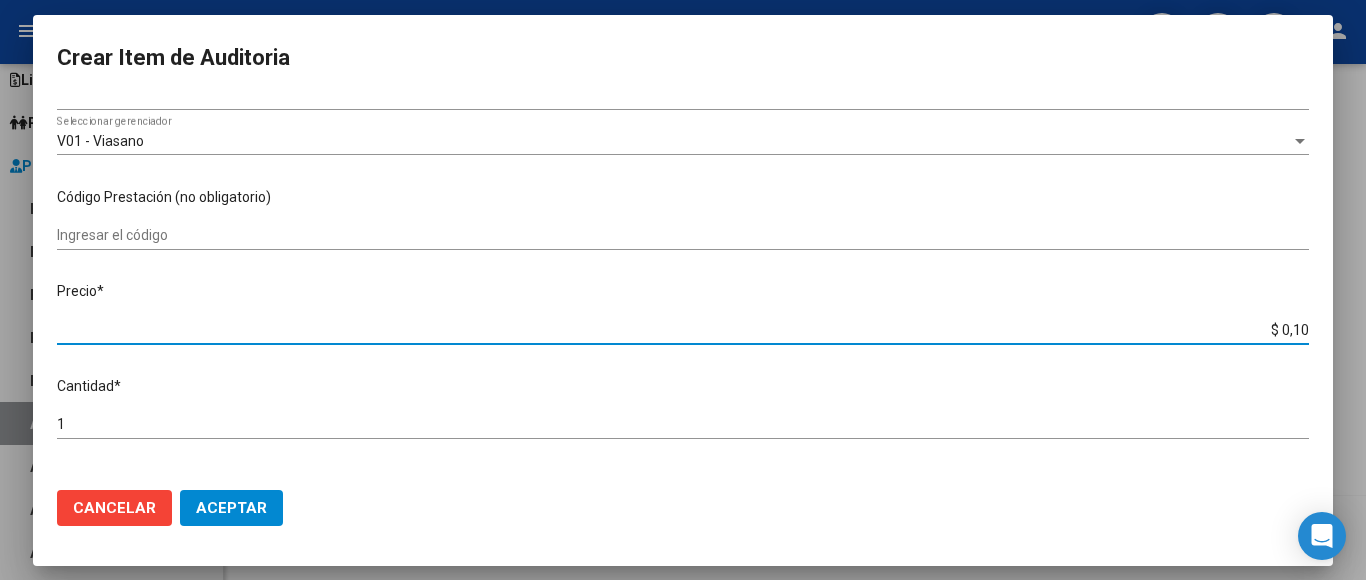 type on "$ 1,02" 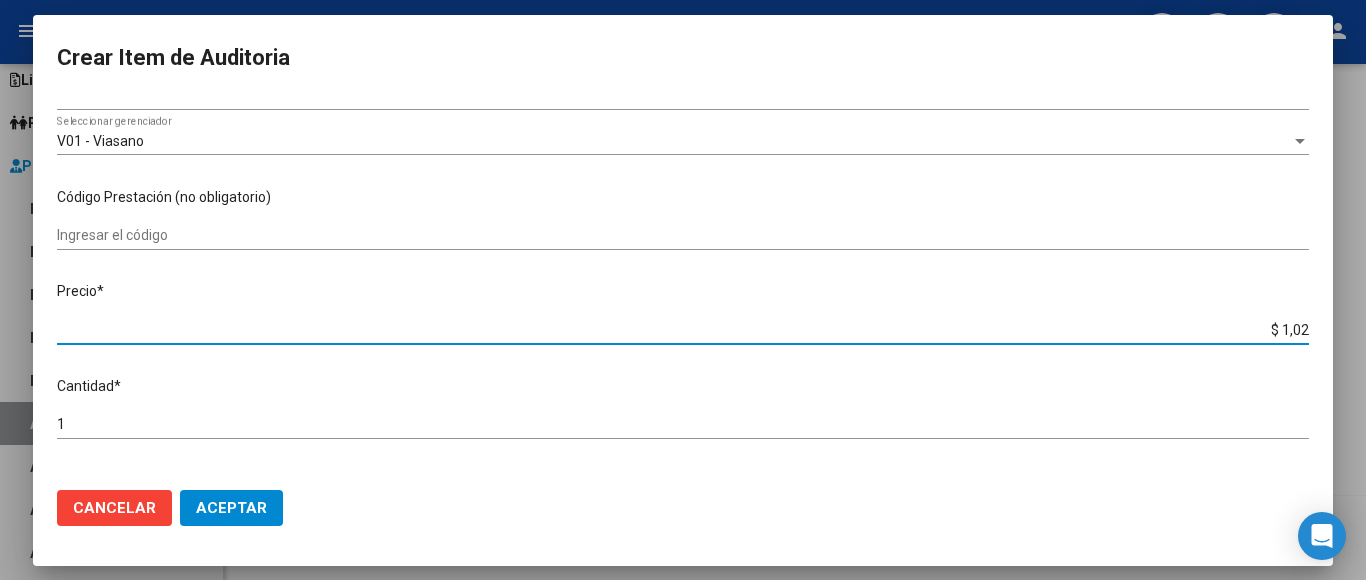 type on "$ 10,26" 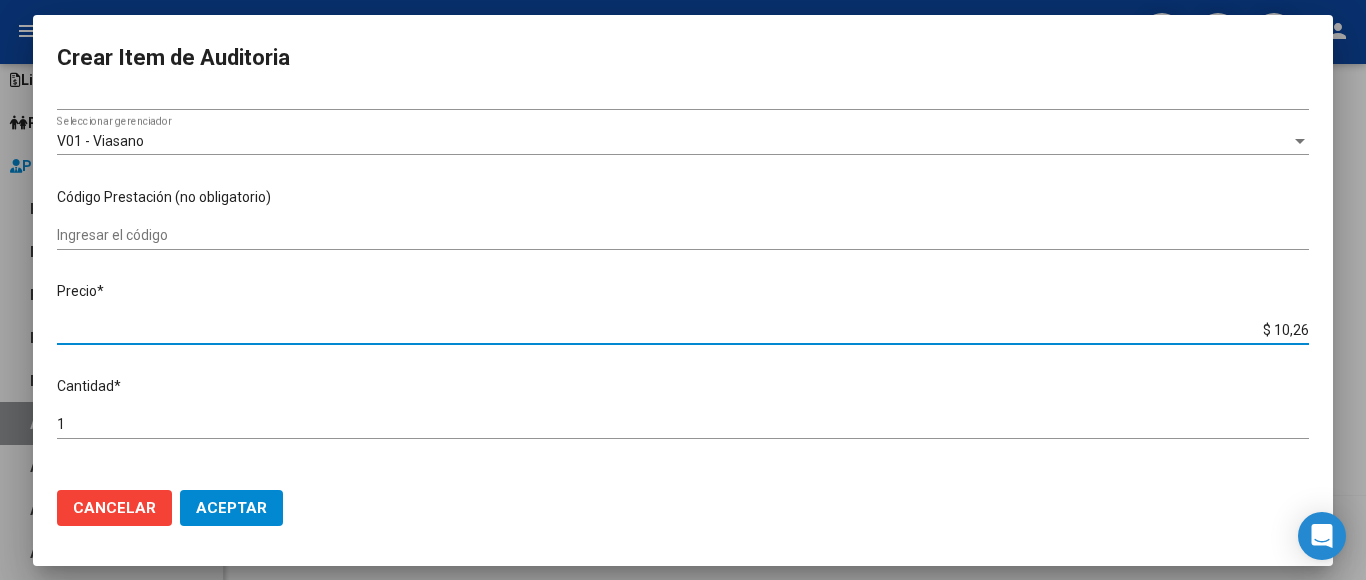 type on "$ 102,63" 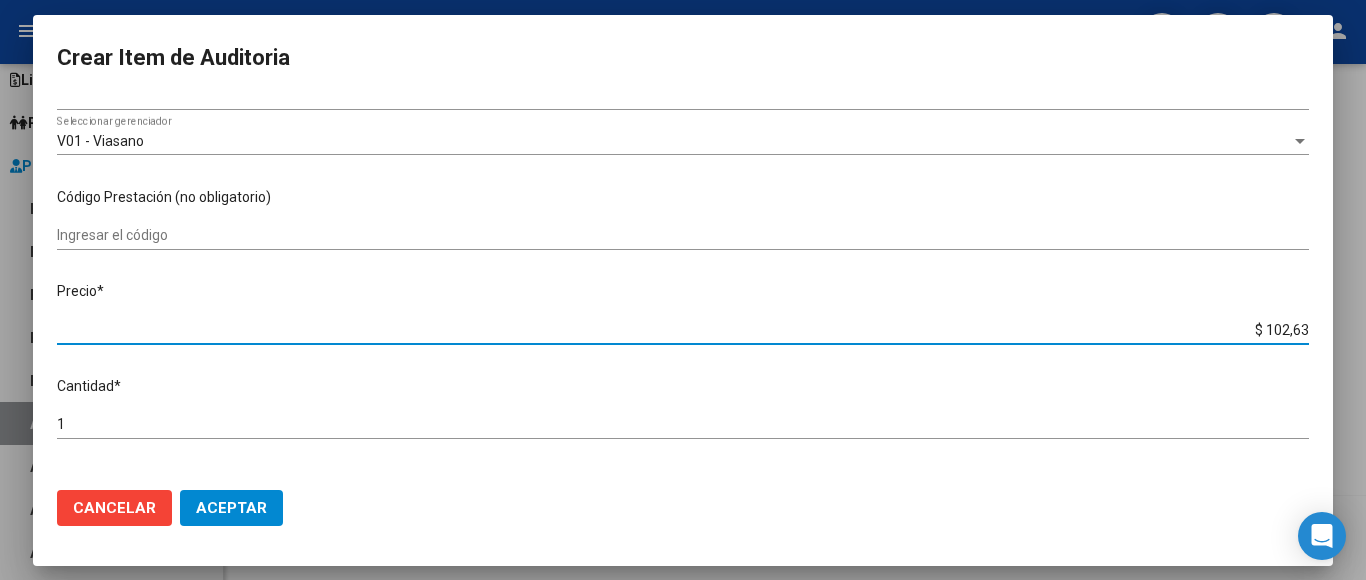 type on "$ 1.026,30" 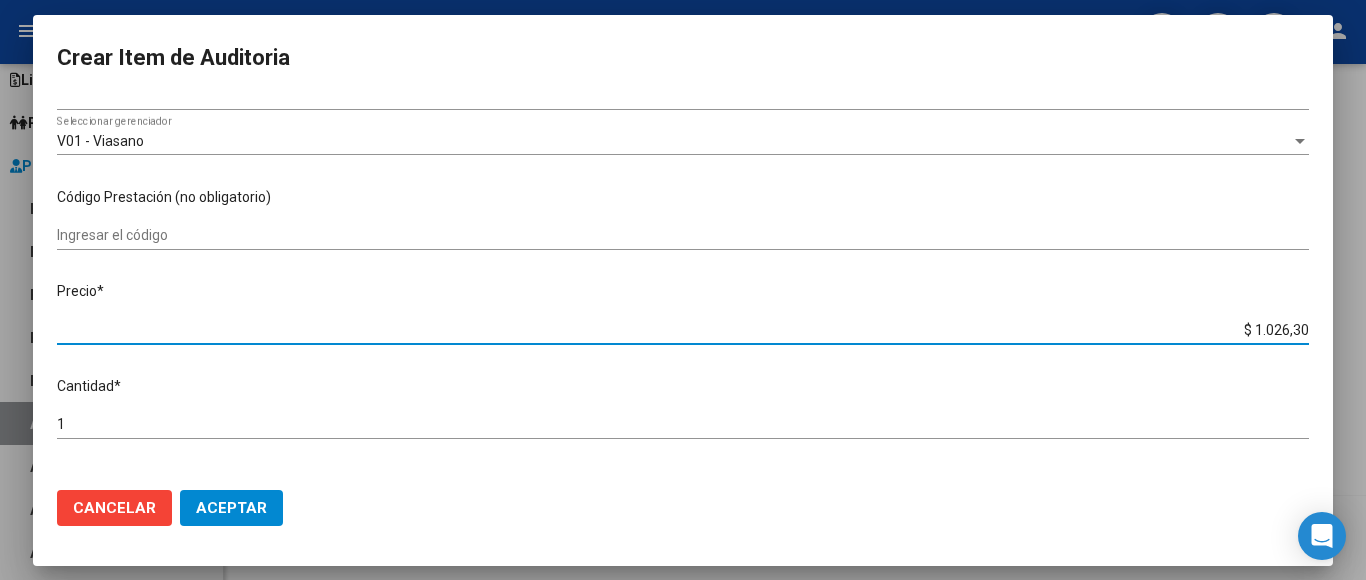 type on "$ 10.263,00" 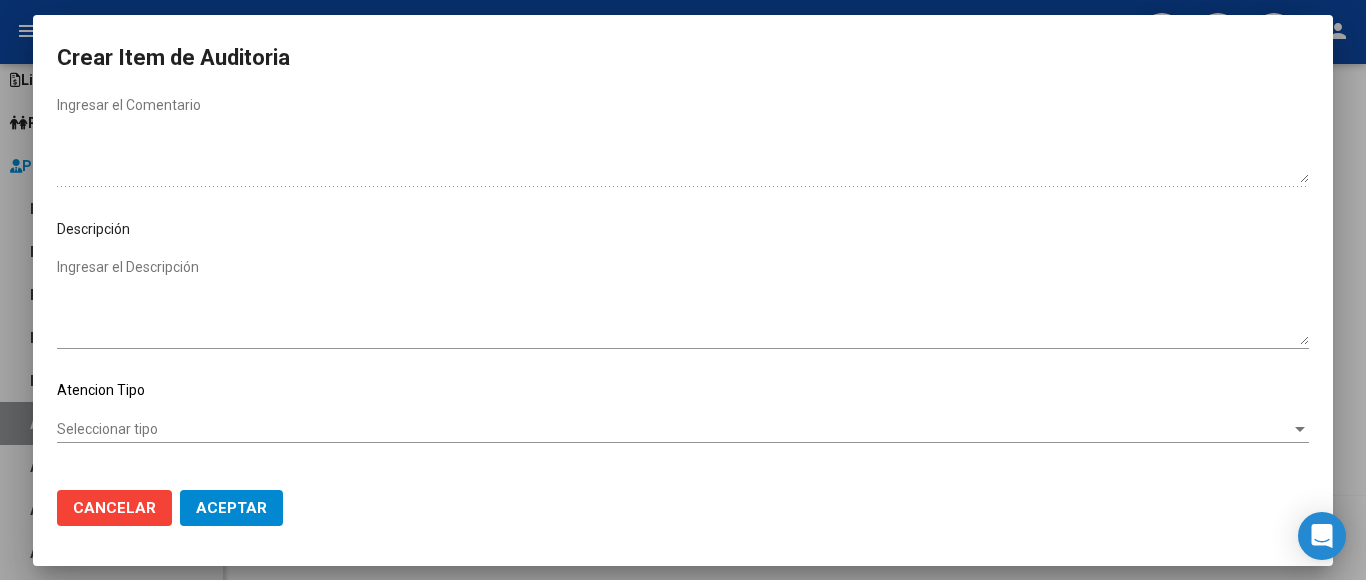 scroll, scrollTop: 1133, scrollLeft: 0, axis: vertical 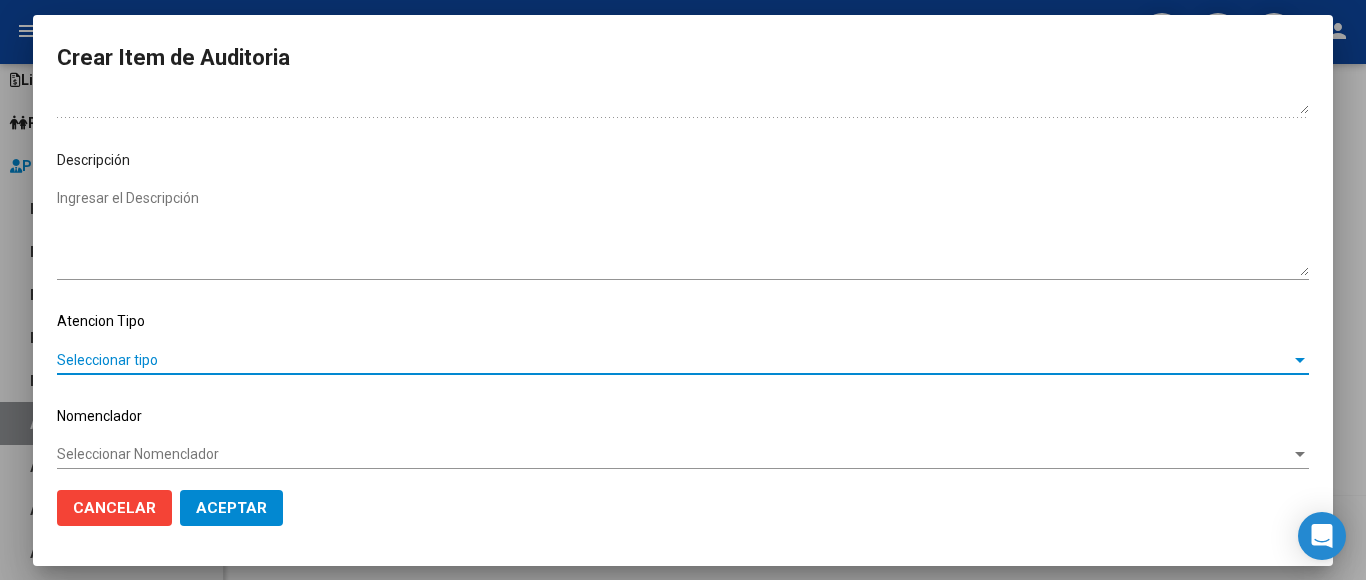 click on "Seleccionar tipo" at bounding box center [674, 360] 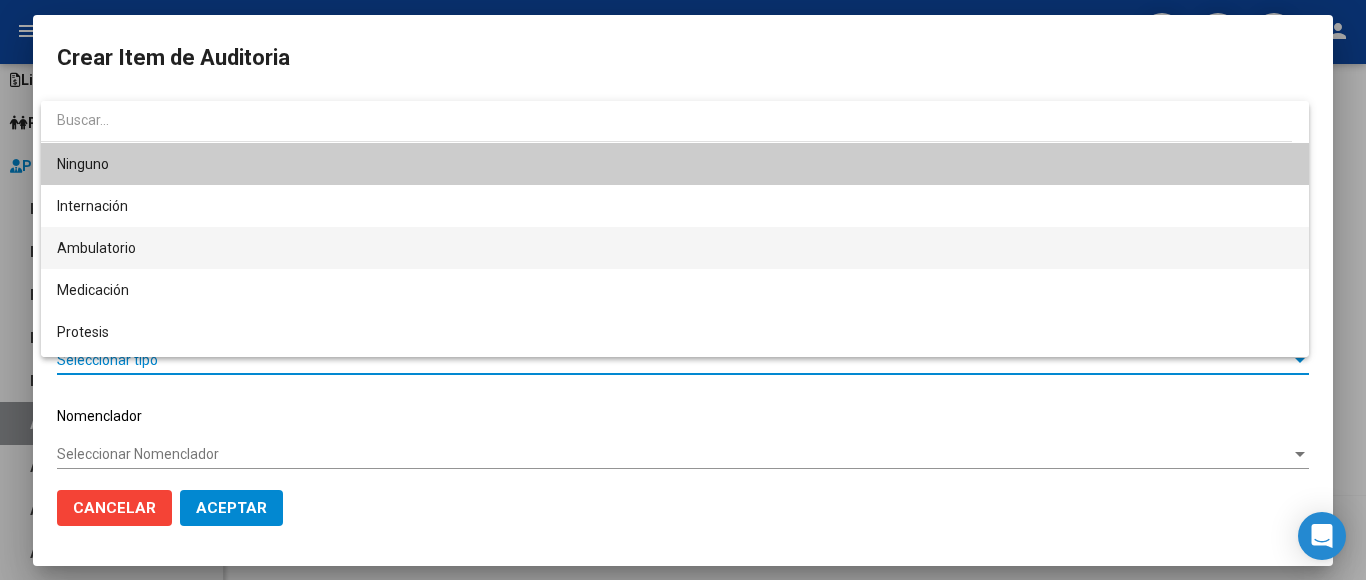 click on "Ambulatorio" at bounding box center (675, 248) 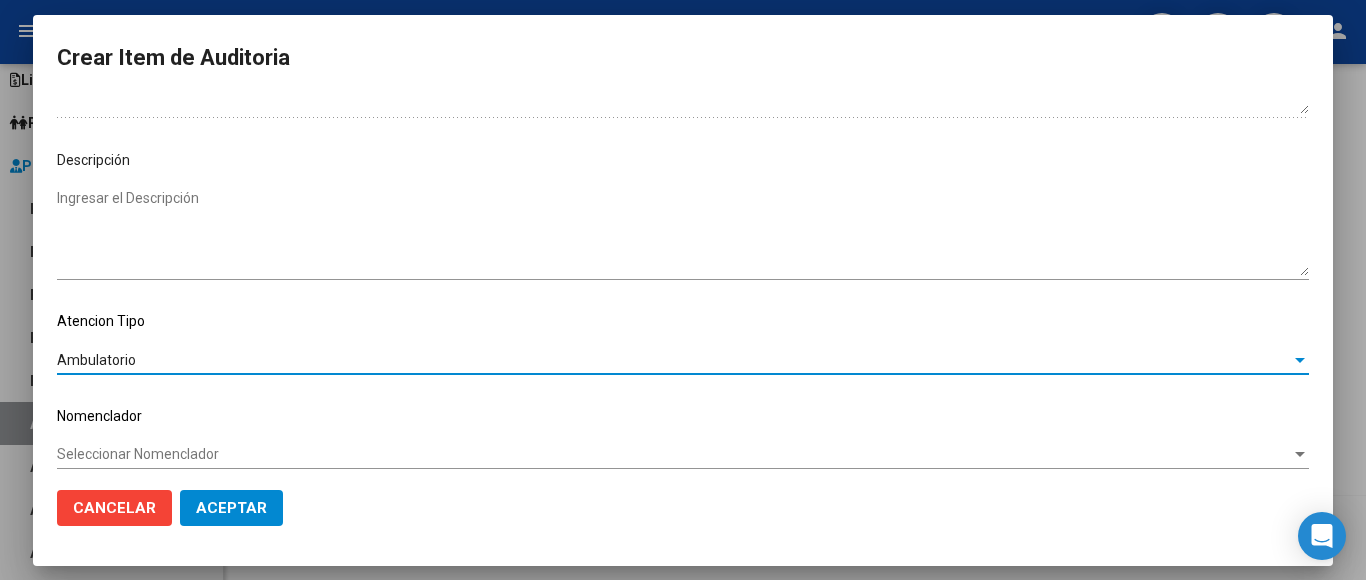 click on "Seleccionar Nomenclador" at bounding box center (674, 454) 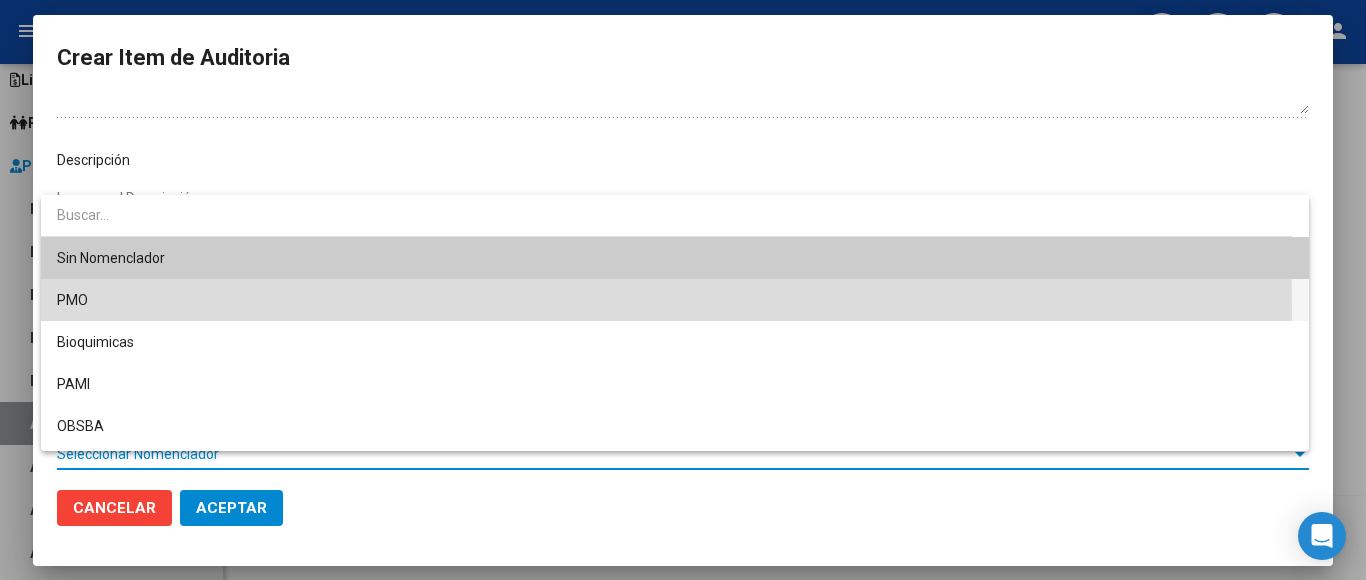 click on "PMO" at bounding box center [675, 300] 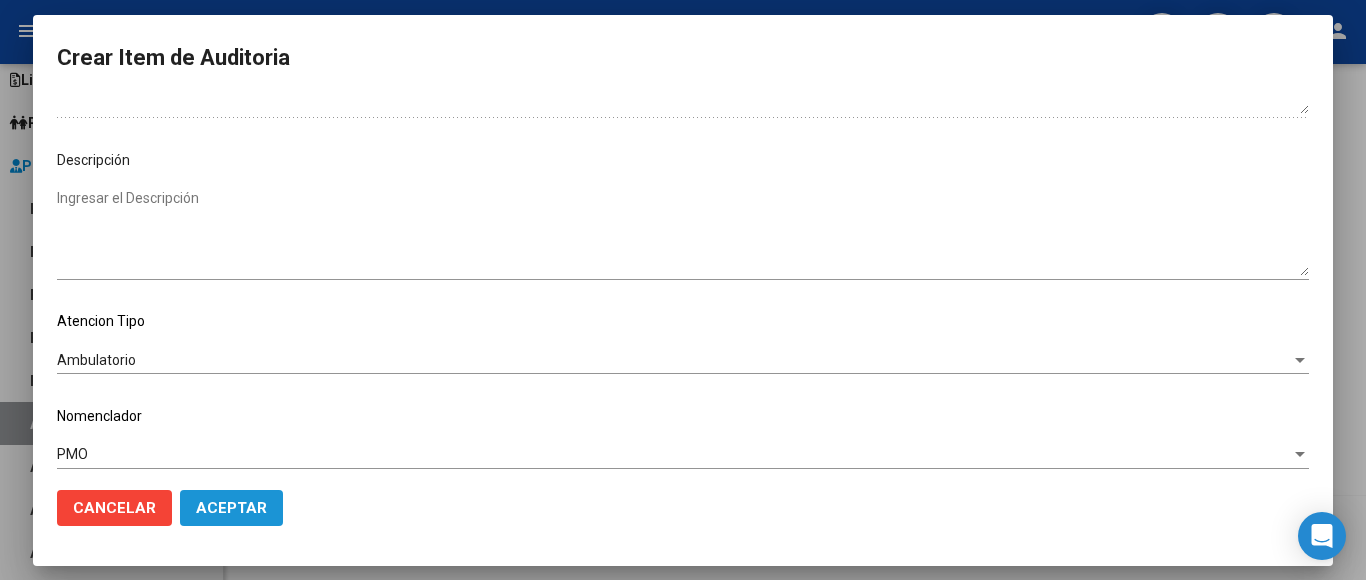click on "Aceptar" 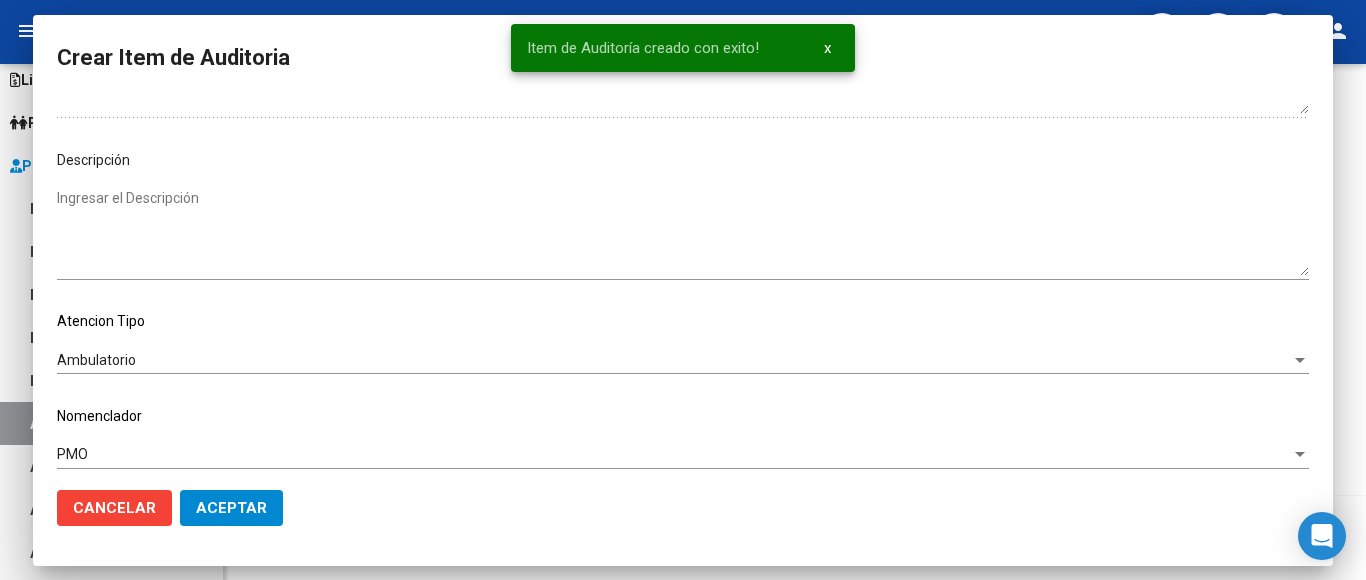 scroll, scrollTop: 0, scrollLeft: 0, axis: both 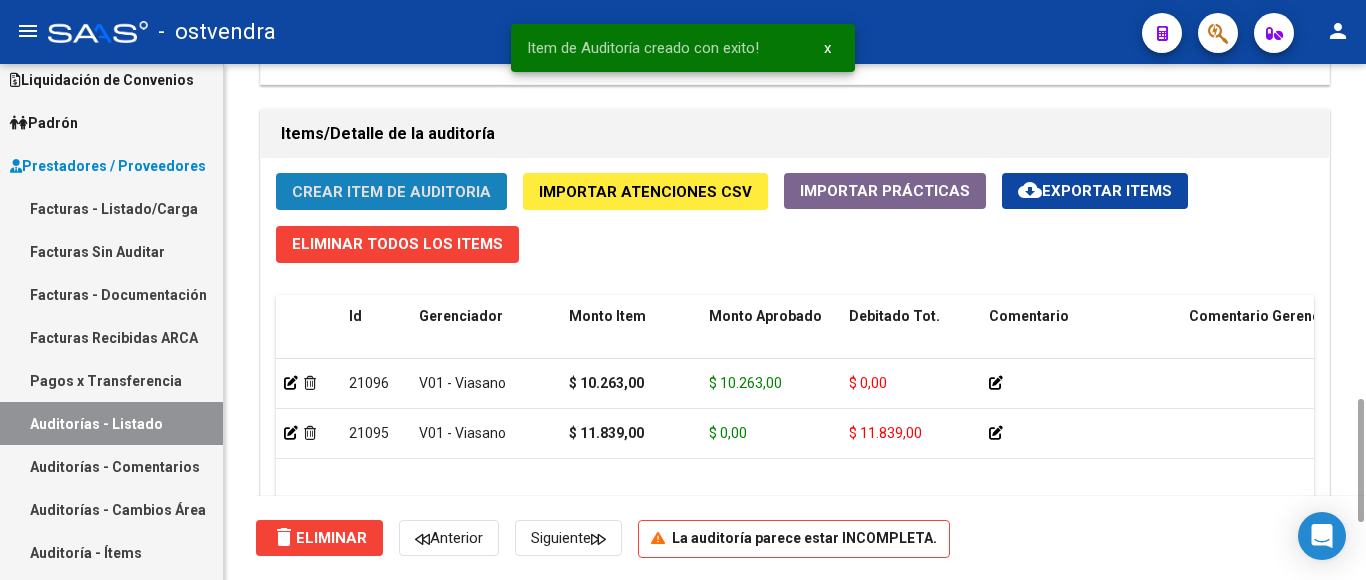 click on "Crear Item de Auditoria" 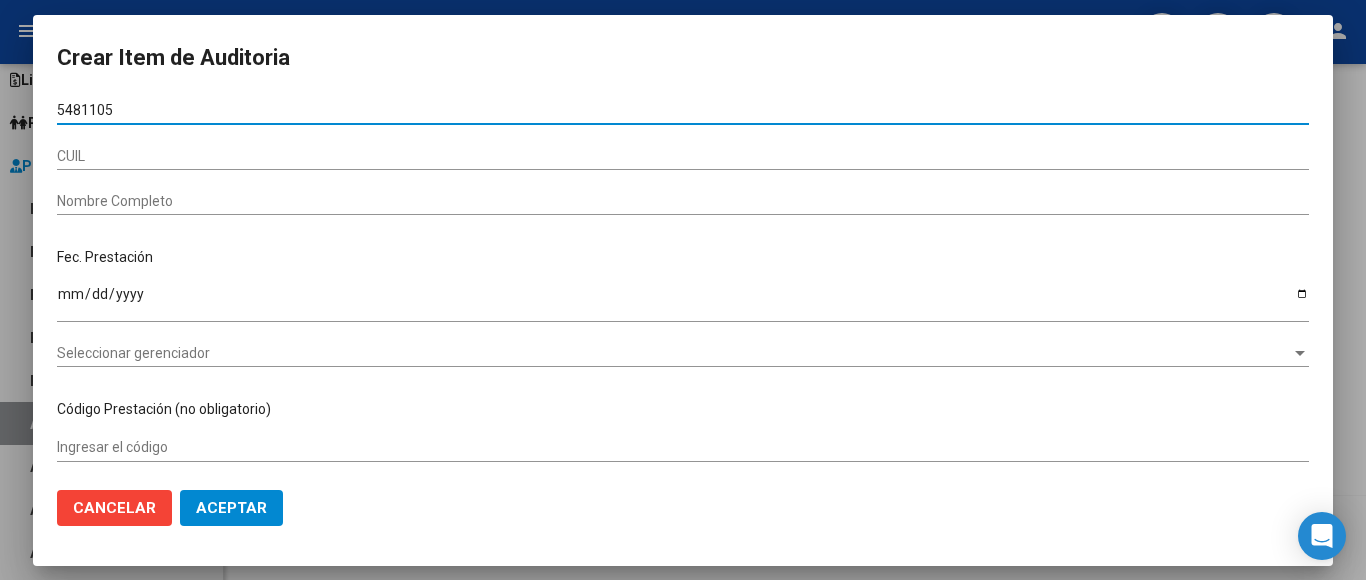 type on "[DOCUMENT_NUMBER]" 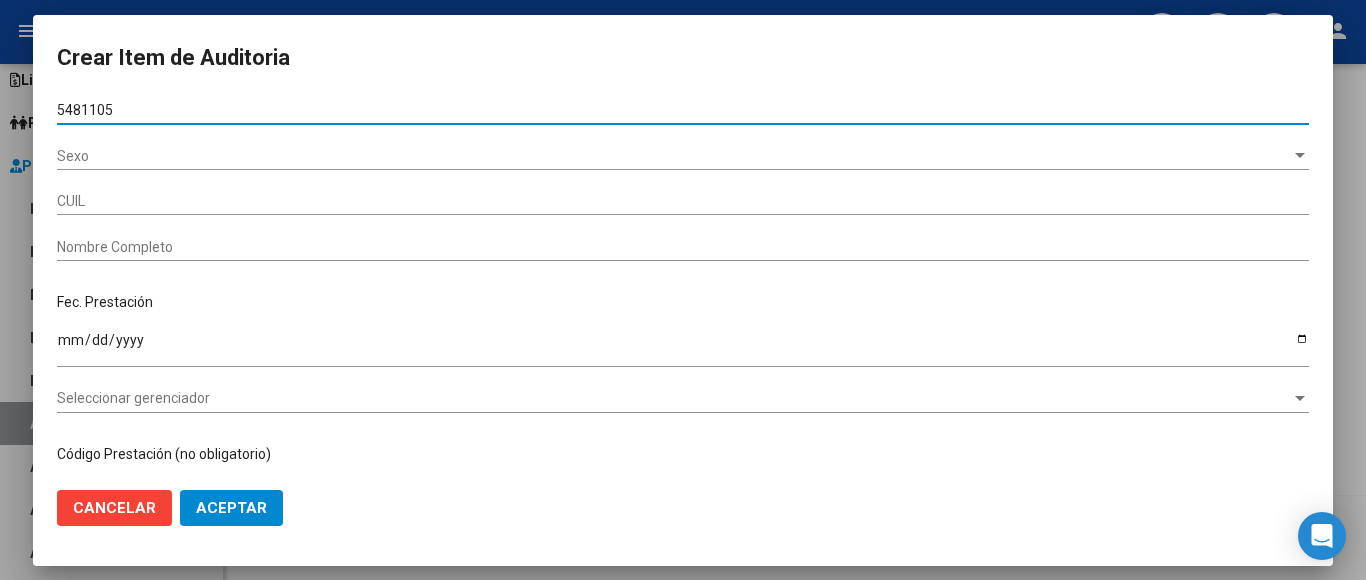 type on "27548110519" 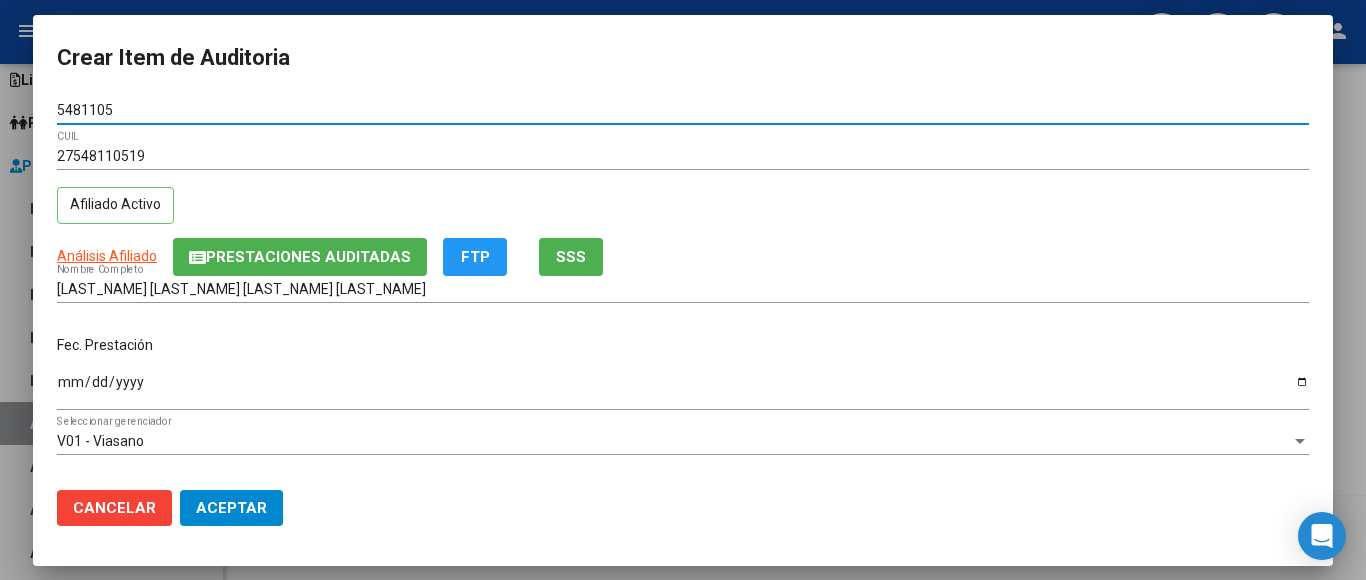 type on "[DOCUMENT_NUMBER]" 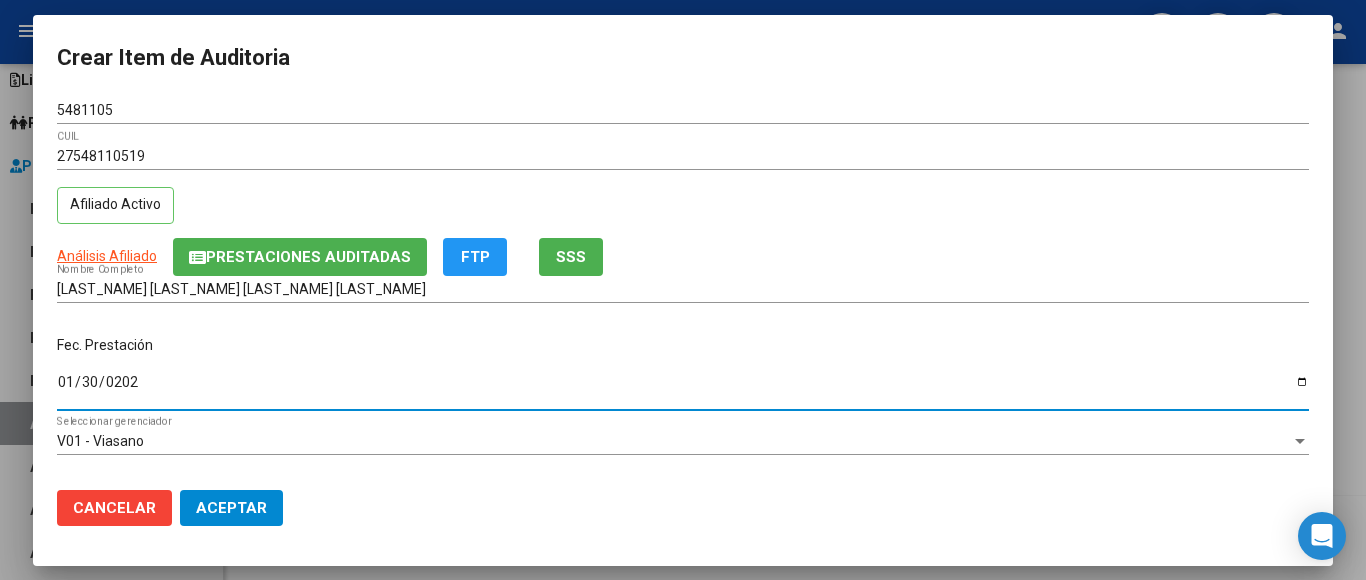 type on "2025-01-30" 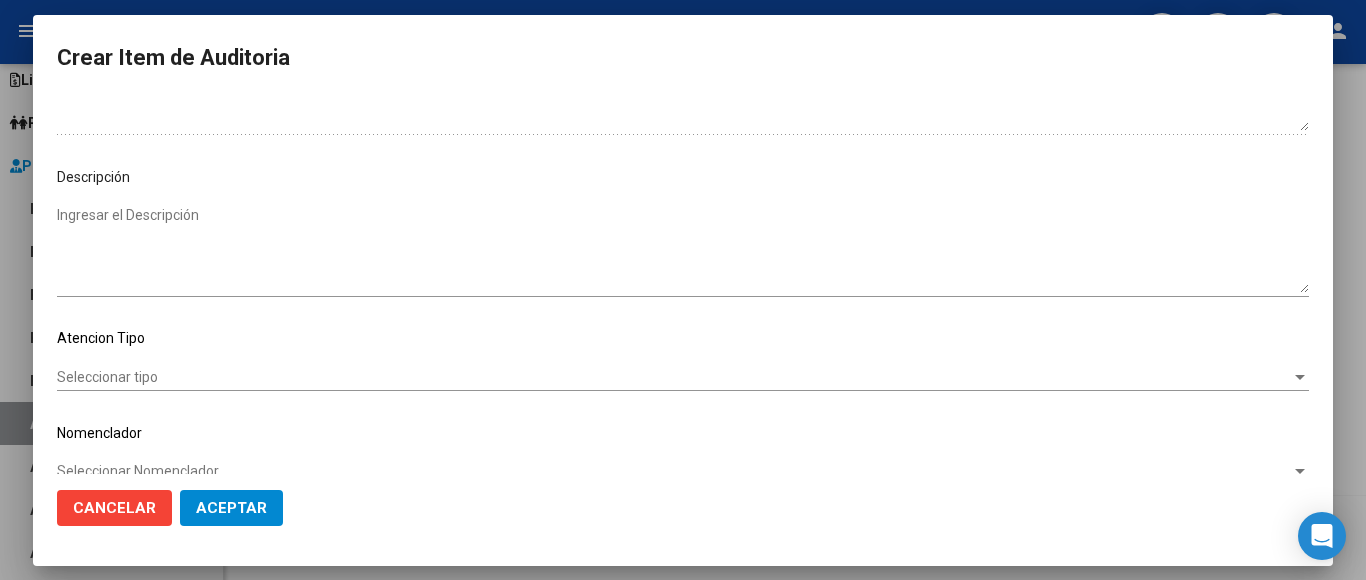 scroll, scrollTop: 1133, scrollLeft: 0, axis: vertical 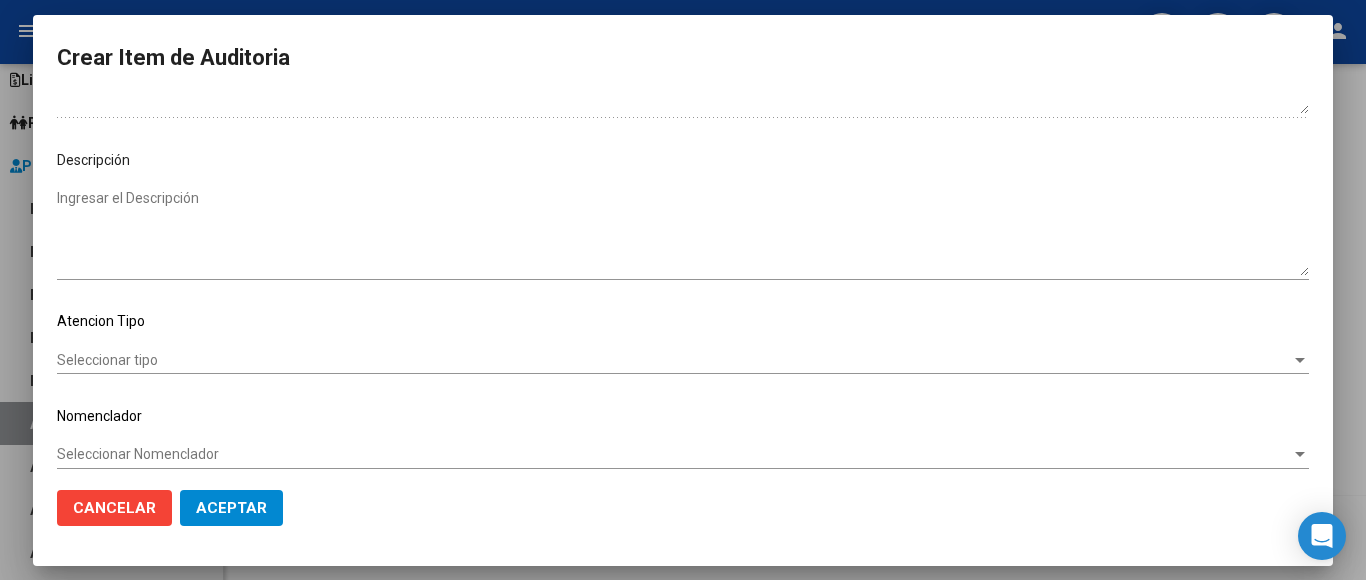 click on "Seleccionar tipo" at bounding box center (674, 360) 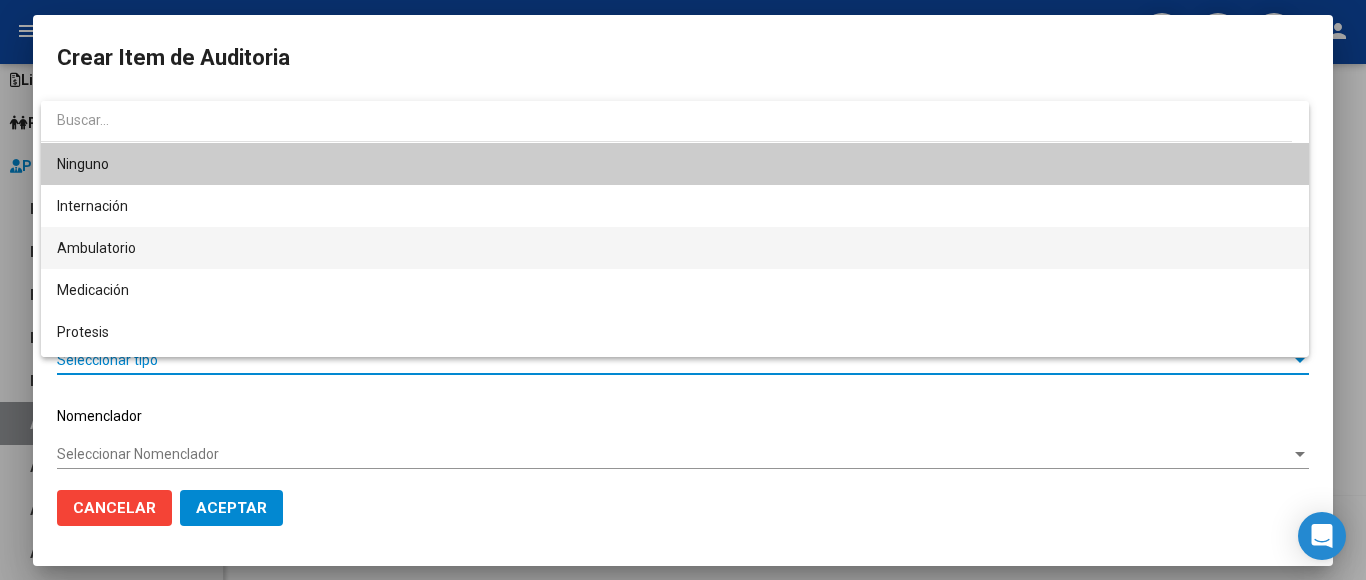 click on "Ambulatorio" at bounding box center (675, 248) 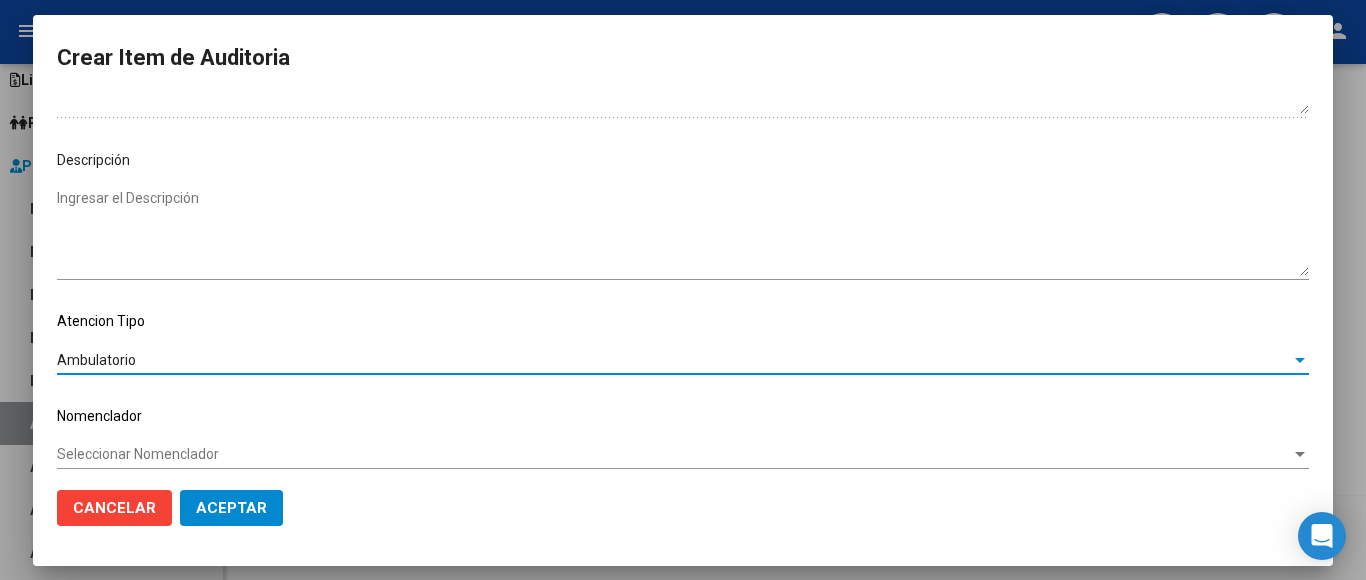 click on "Seleccionar Nomenclador" at bounding box center (674, 454) 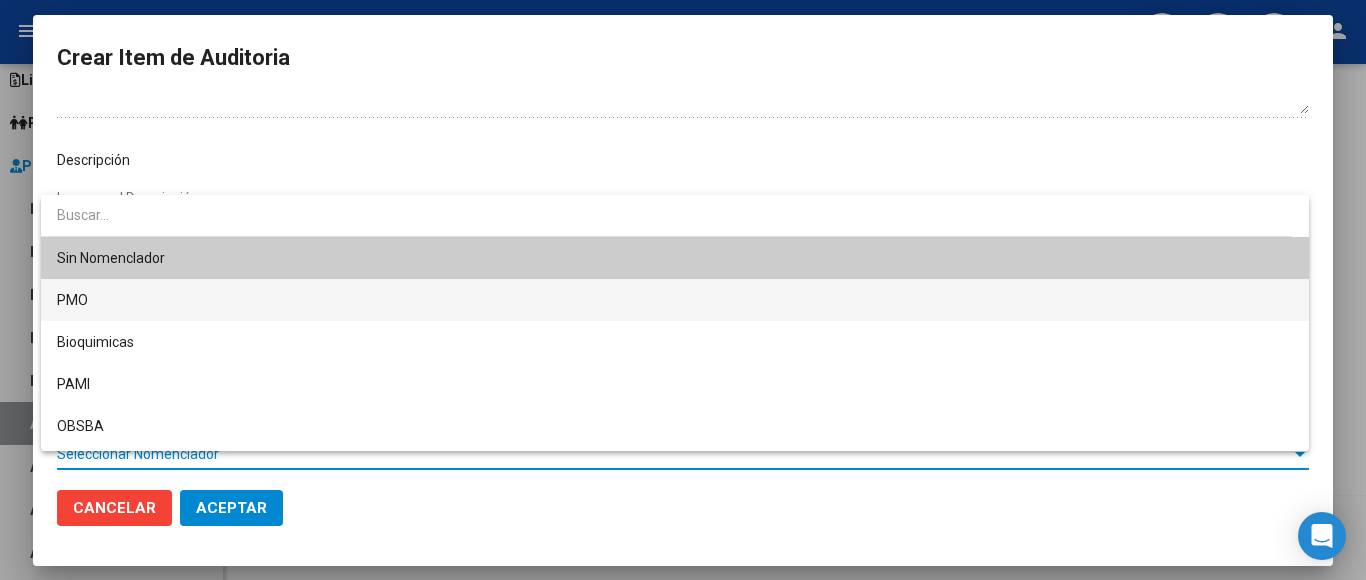 click on "PMO" at bounding box center (675, 300) 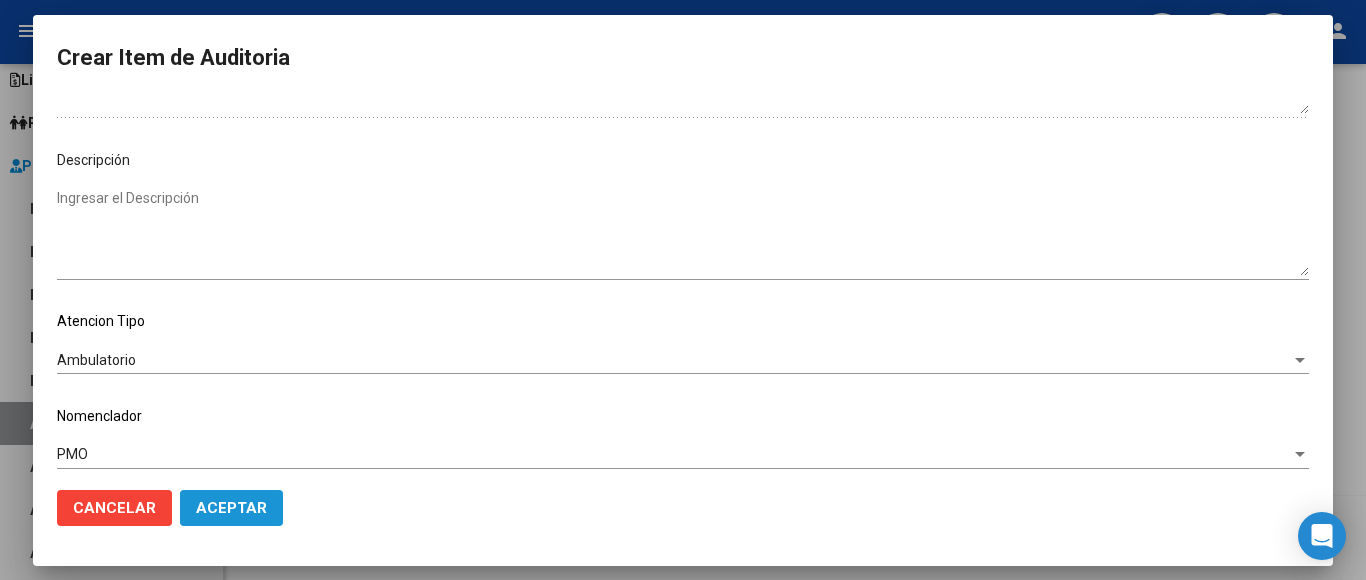 click on "Aceptar" 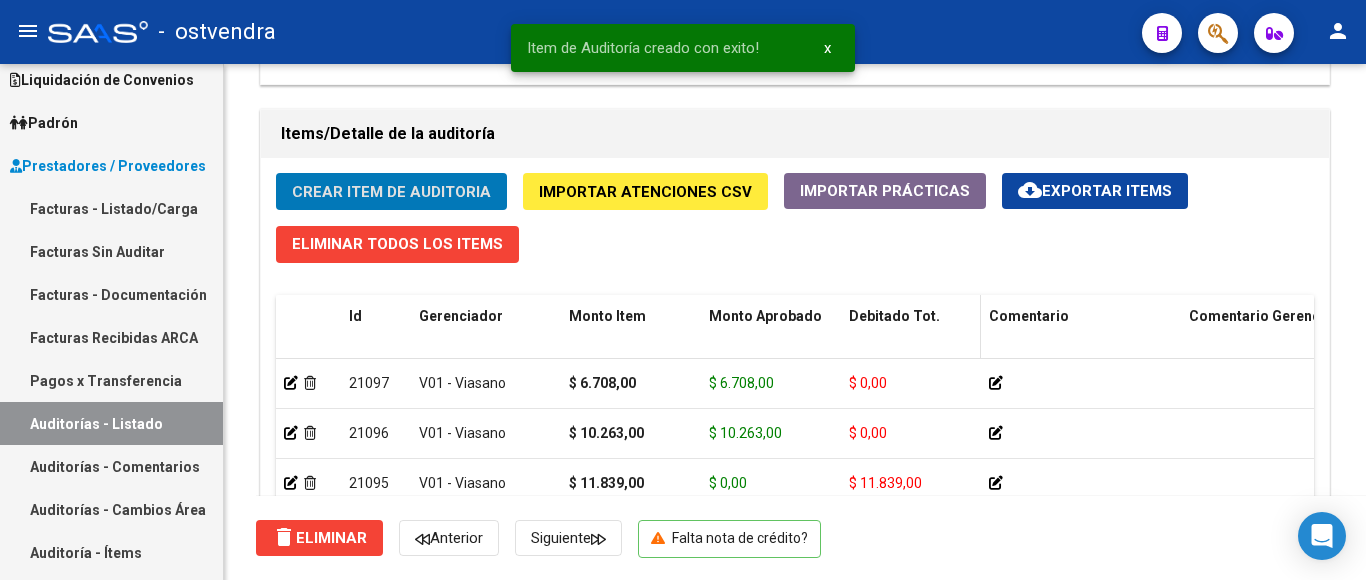 scroll, scrollTop: 0, scrollLeft: 0, axis: both 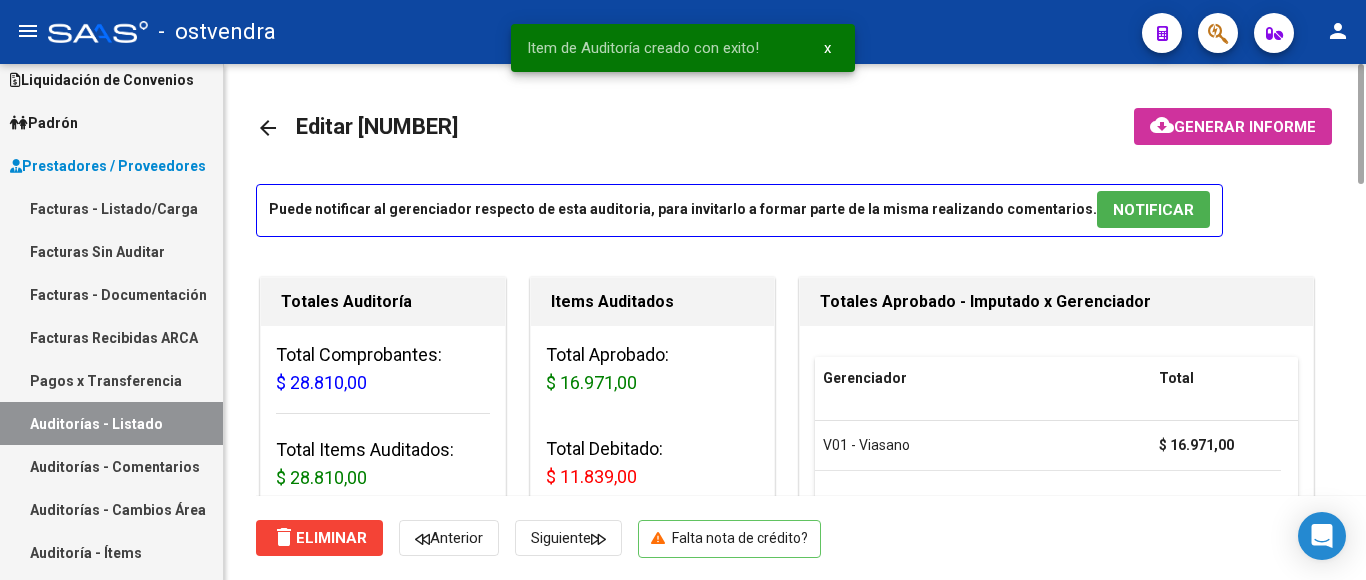 click on "NOTIFICAR" at bounding box center (1153, 210) 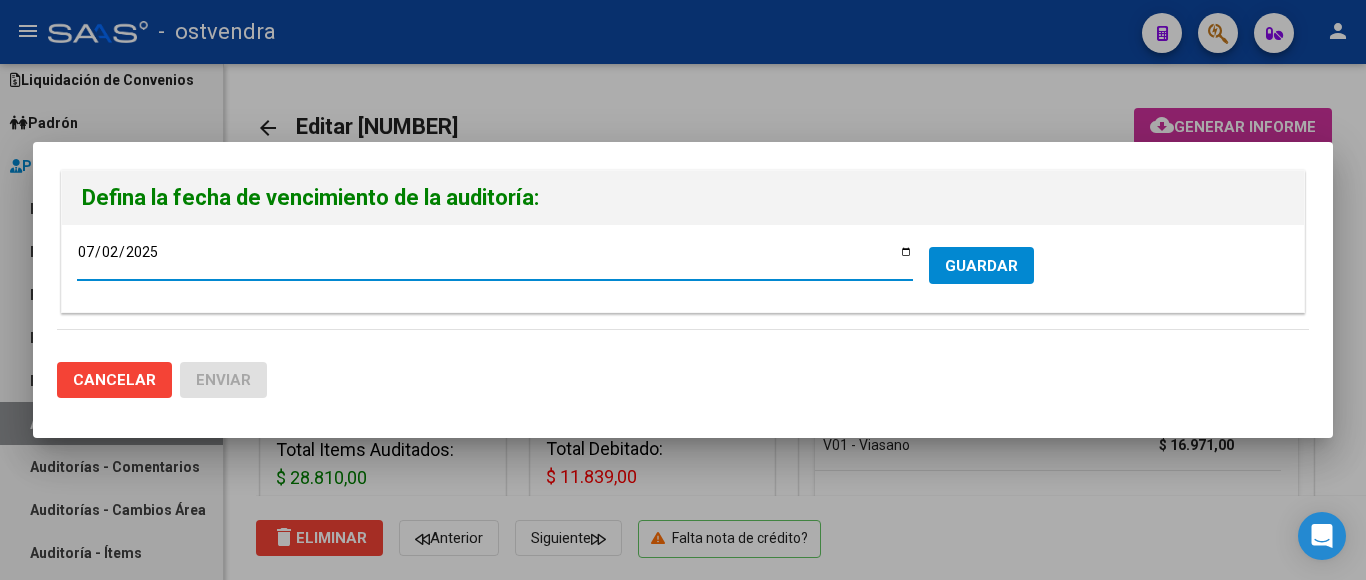 type on "2025-07-24" 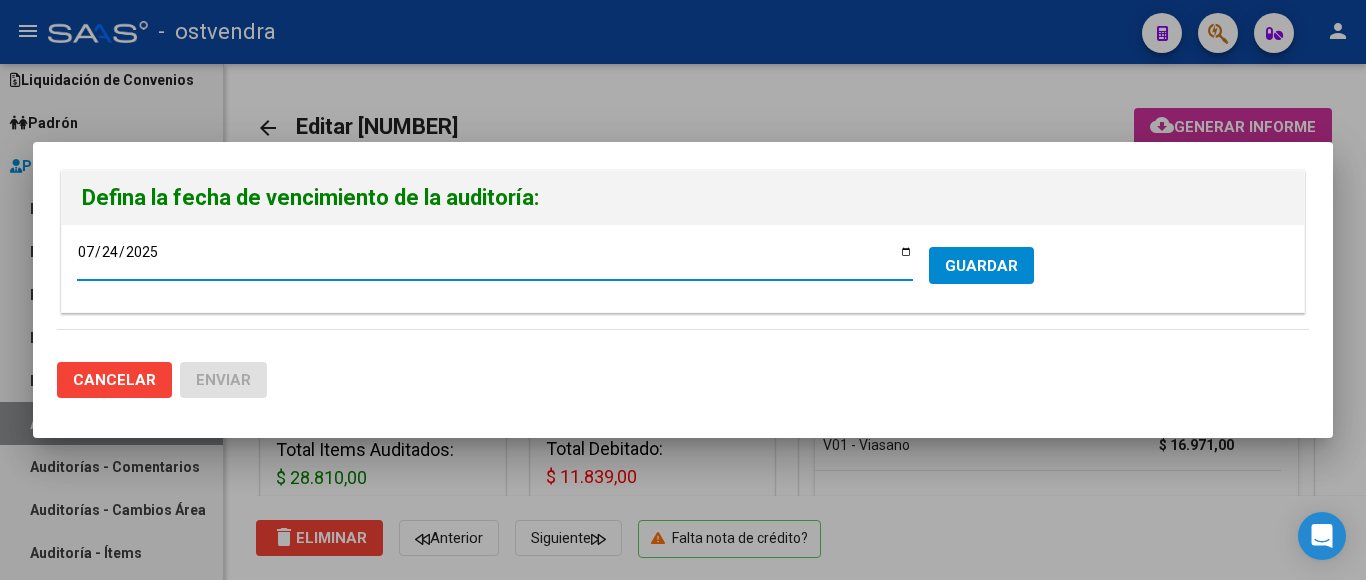 click on "GUARDAR" at bounding box center (981, 266) 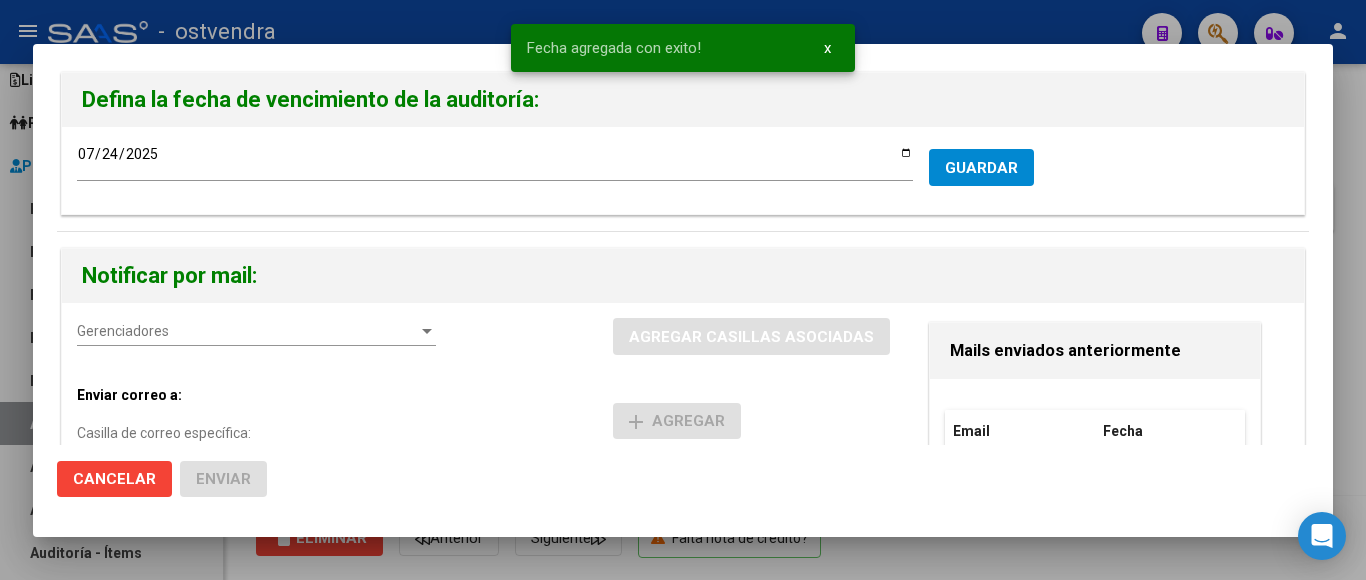 click on "Gerenciadores" at bounding box center (247, 331) 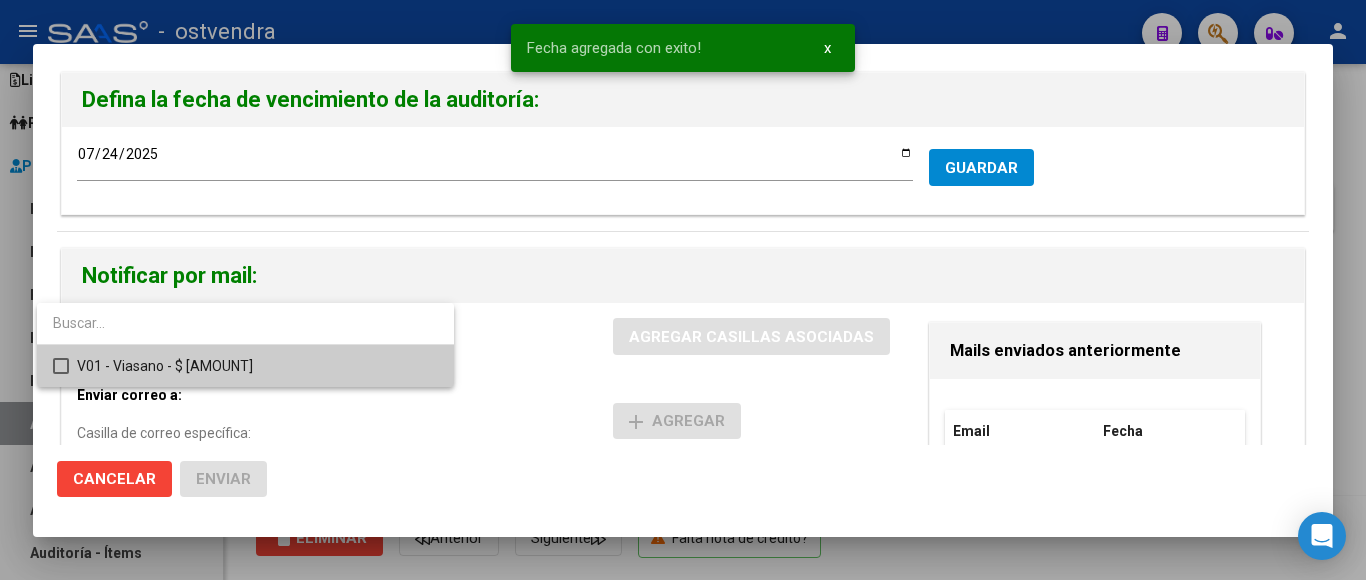 click at bounding box center (61, 366) 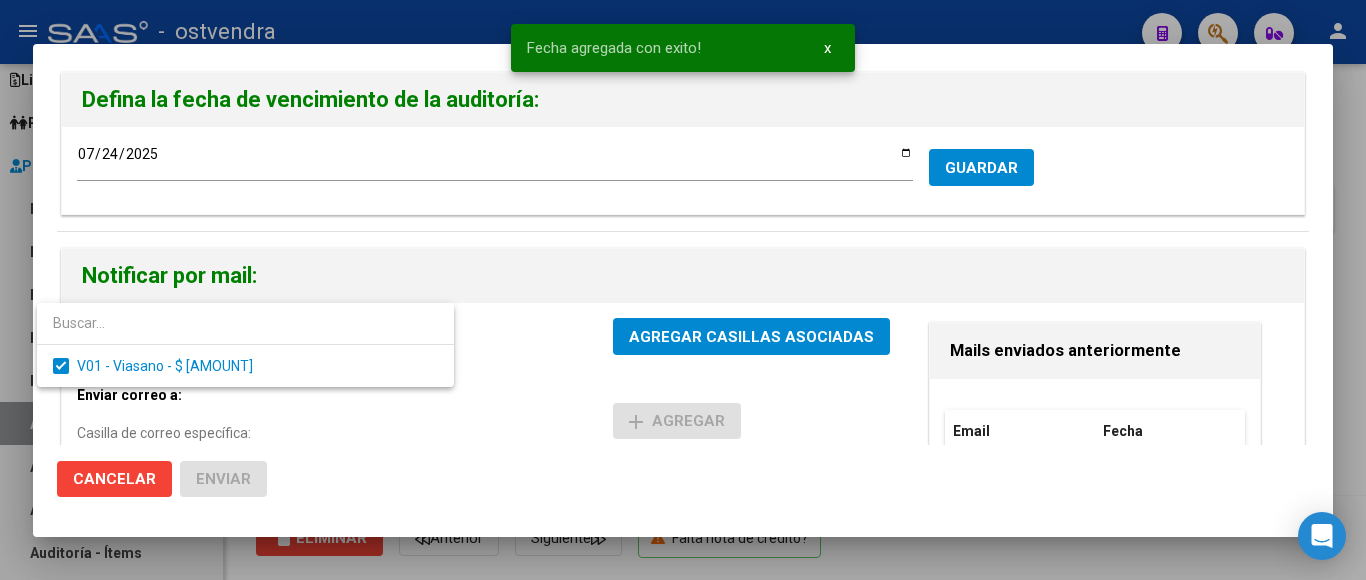 click at bounding box center [683, 290] 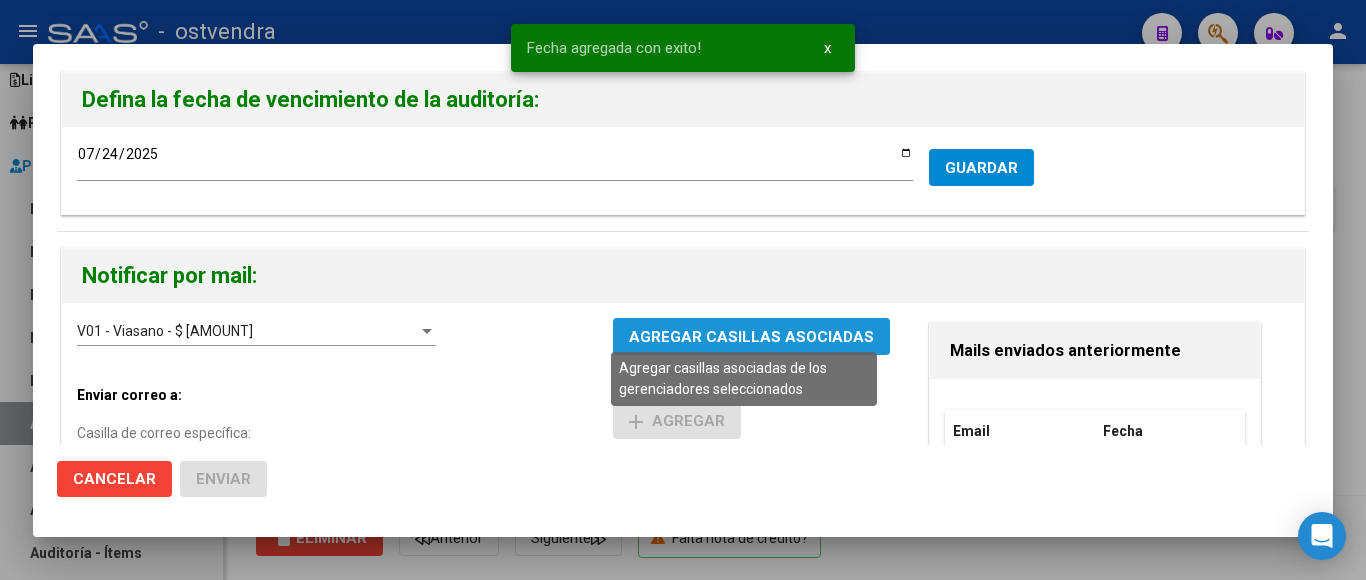 click on "AGREGAR CASILLAS ASOCIADAS" at bounding box center (751, 337) 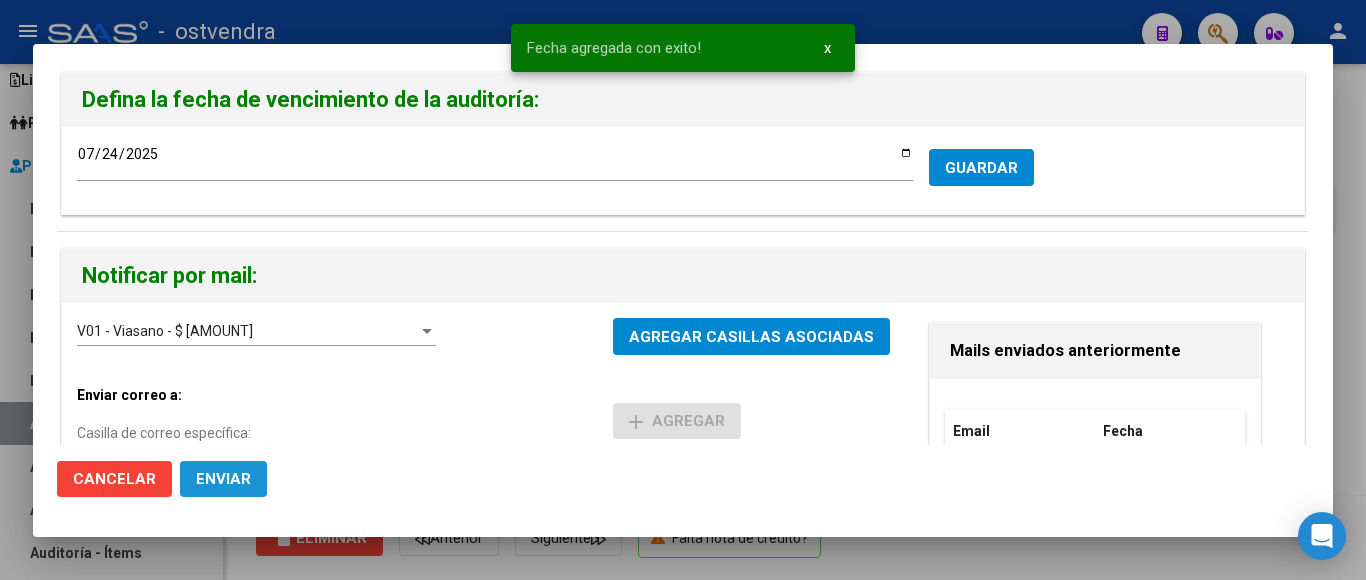 click on "Enviar" 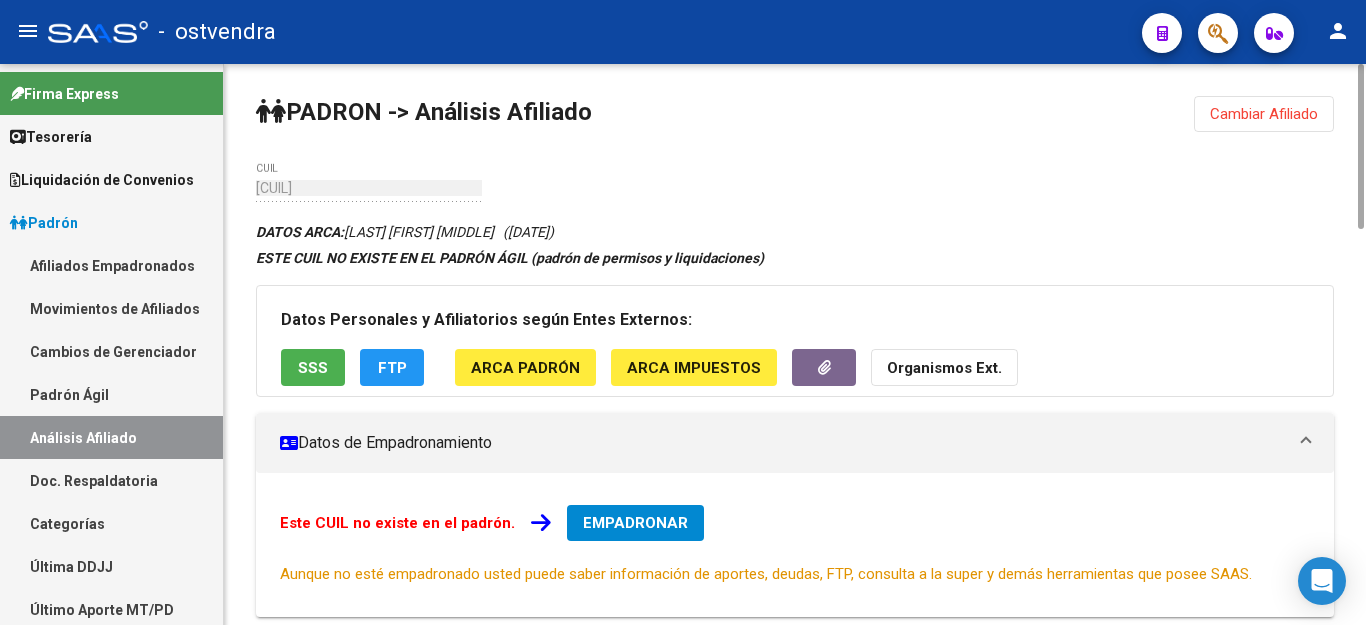 click on "Cambiar Afiliado" 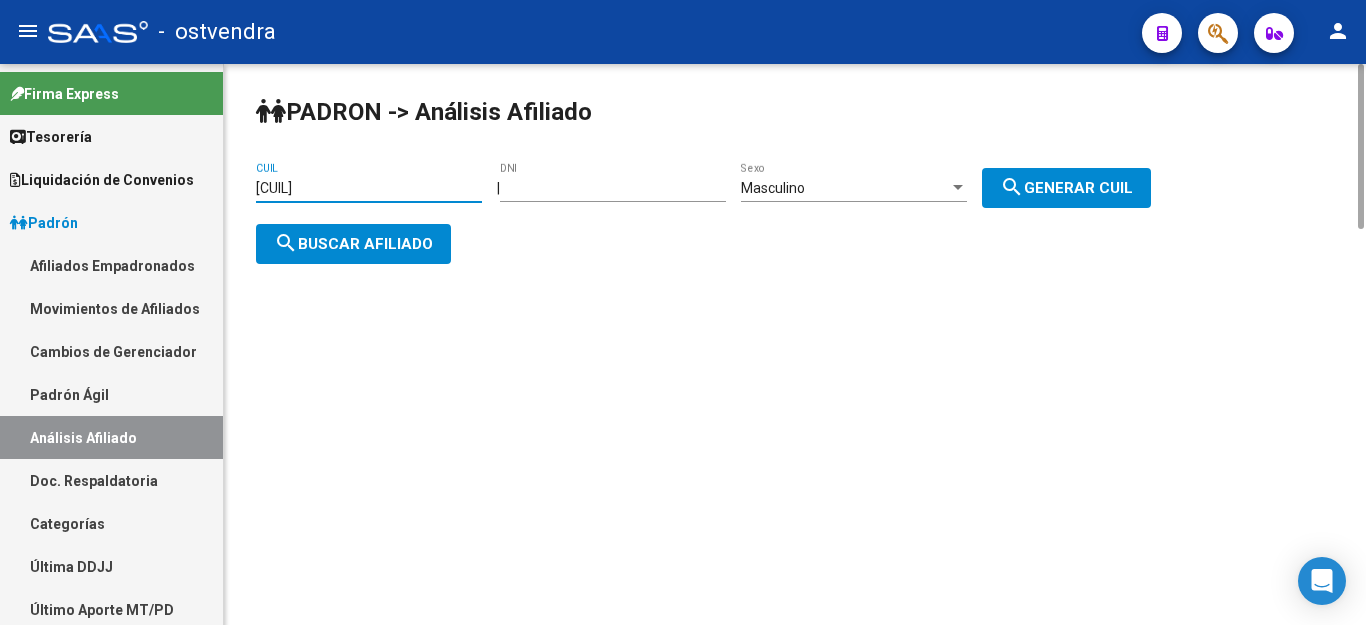 drag, startPoint x: 376, startPoint y: 193, endPoint x: 243, endPoint y: 195, distance: 133.01503 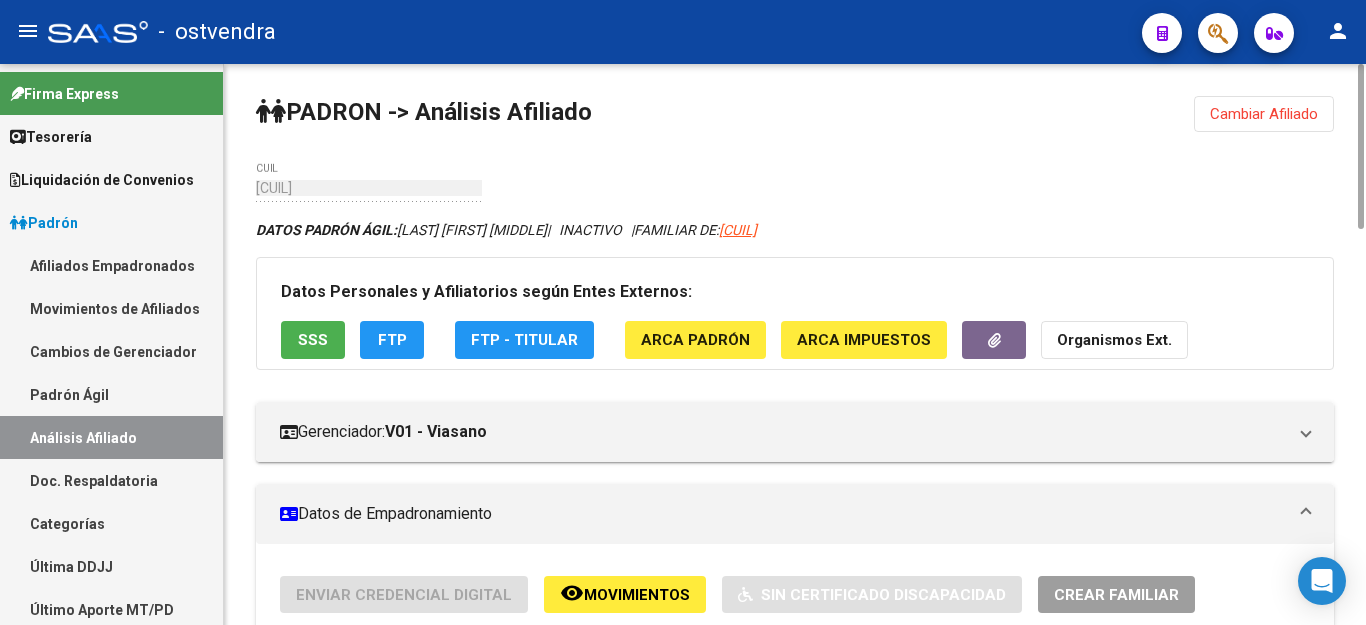 click on "SSS" 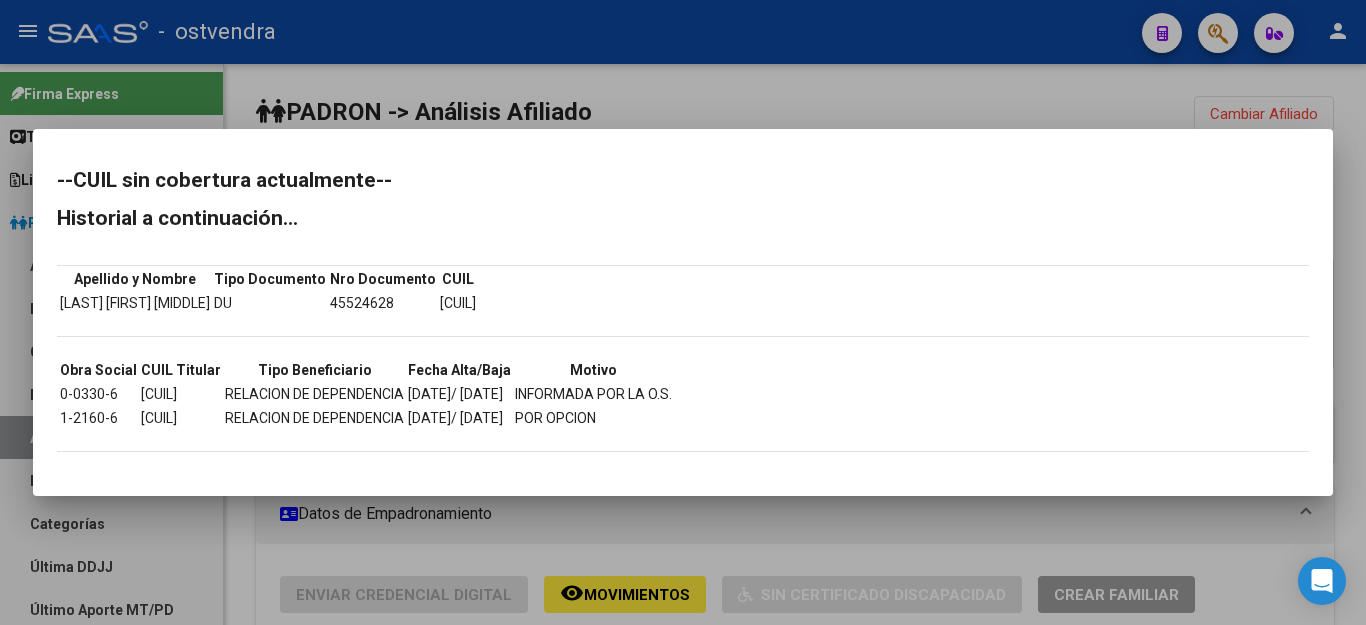 click at bounding box center (683, 312) 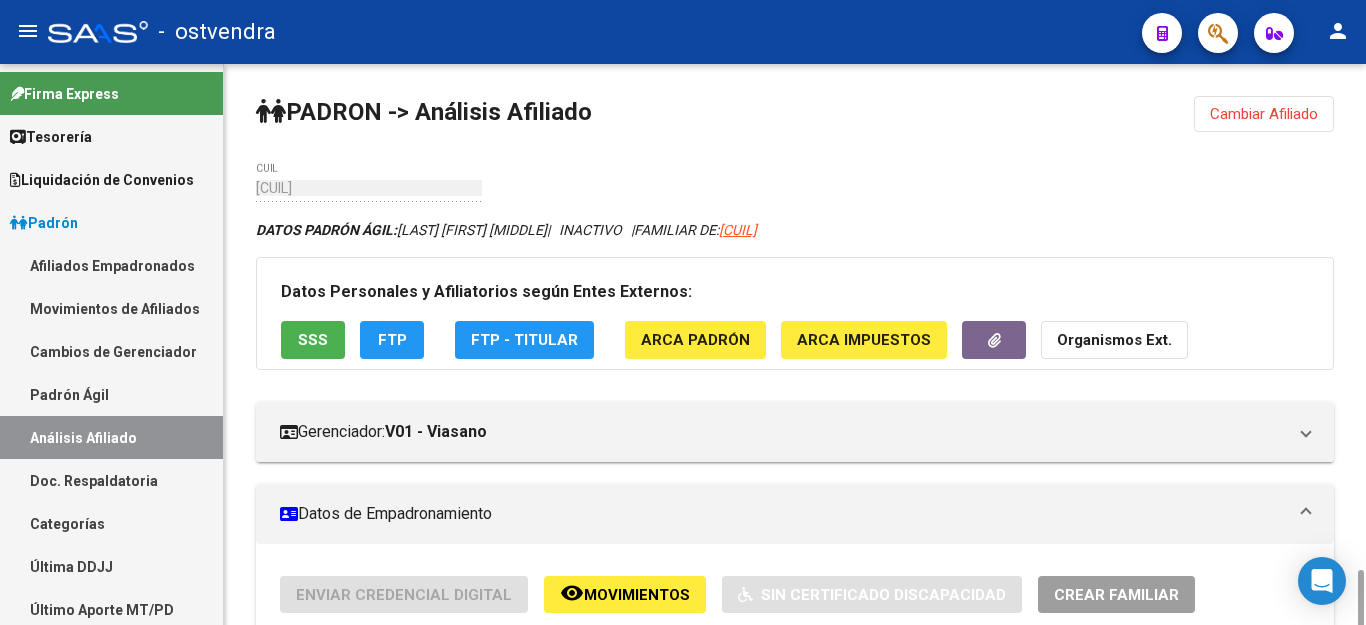 scroll, scrollTop: 400, scrollLeft: 0, axis: vertical 